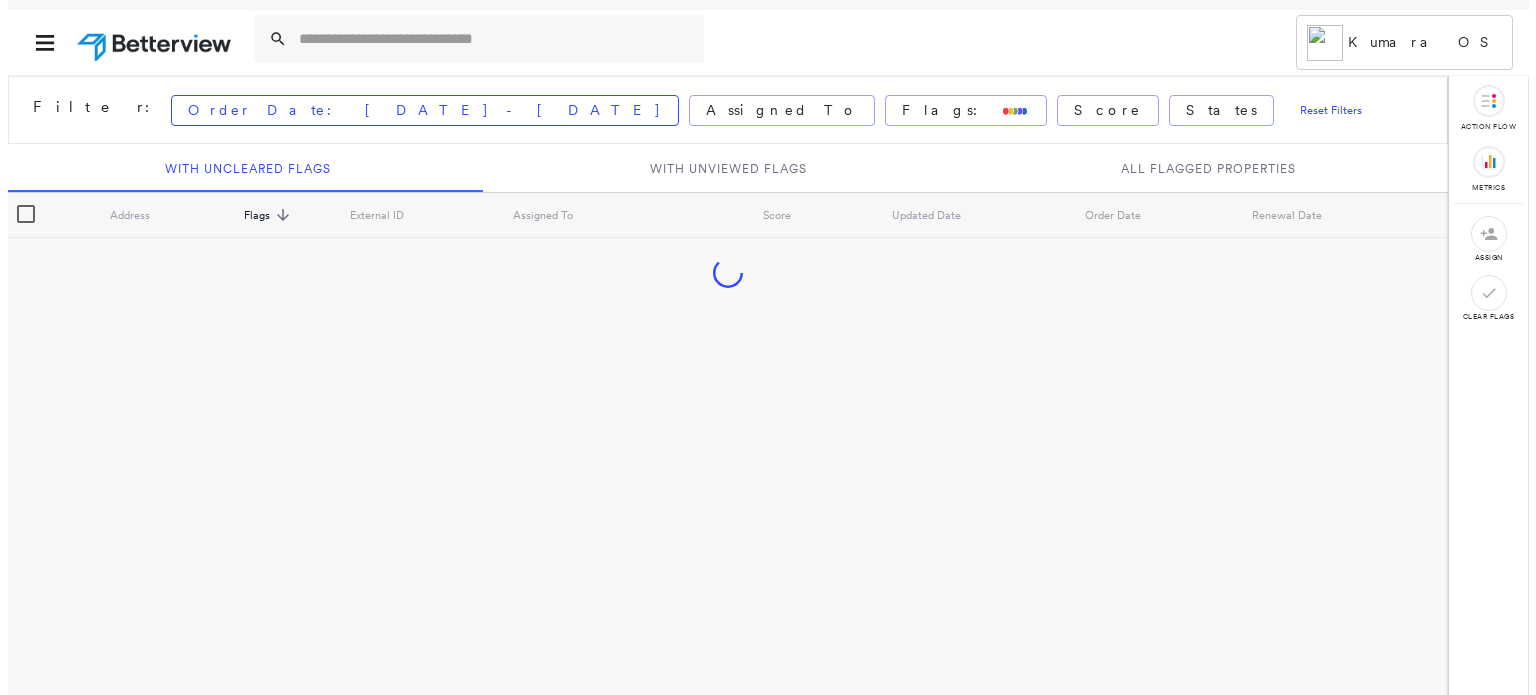 scroll, scrollTop: 0, scrollLeft: 0, axis: both 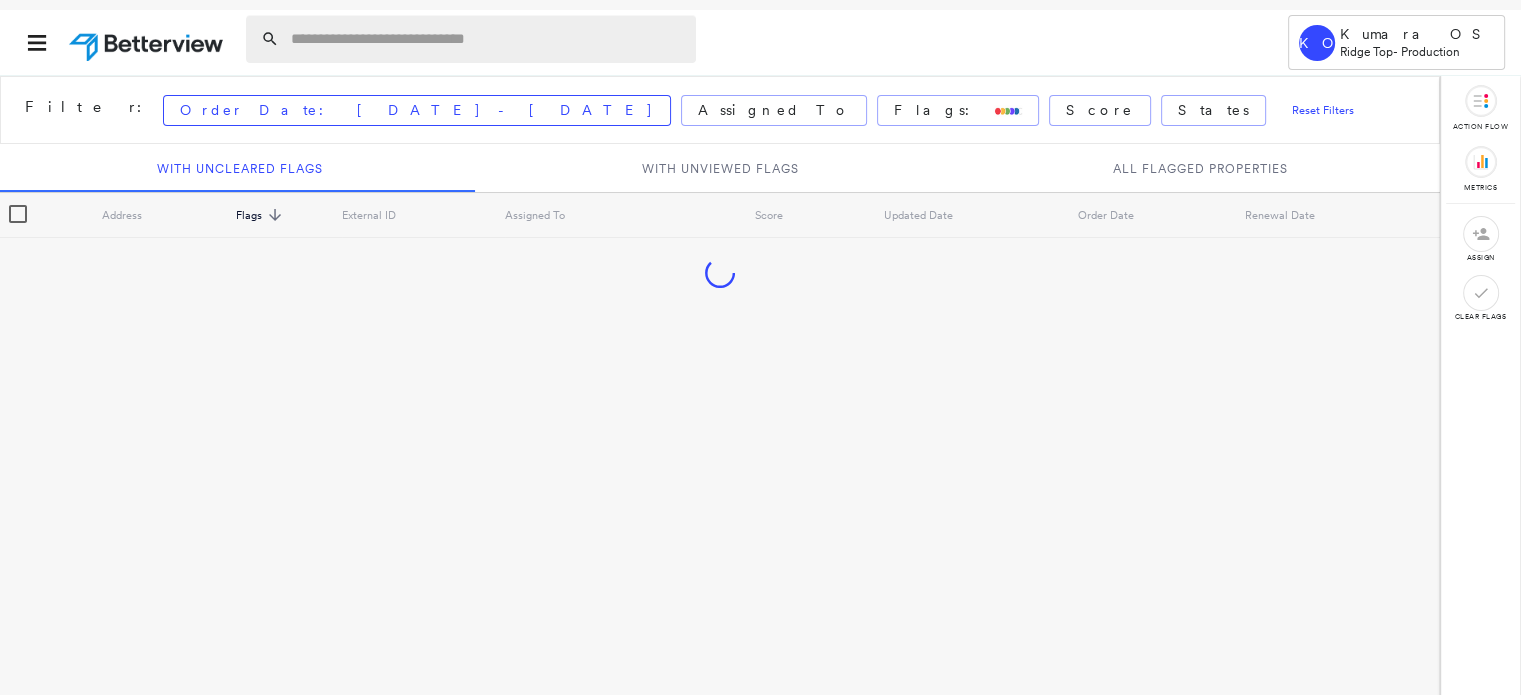 click at bounding box center (487, 39) 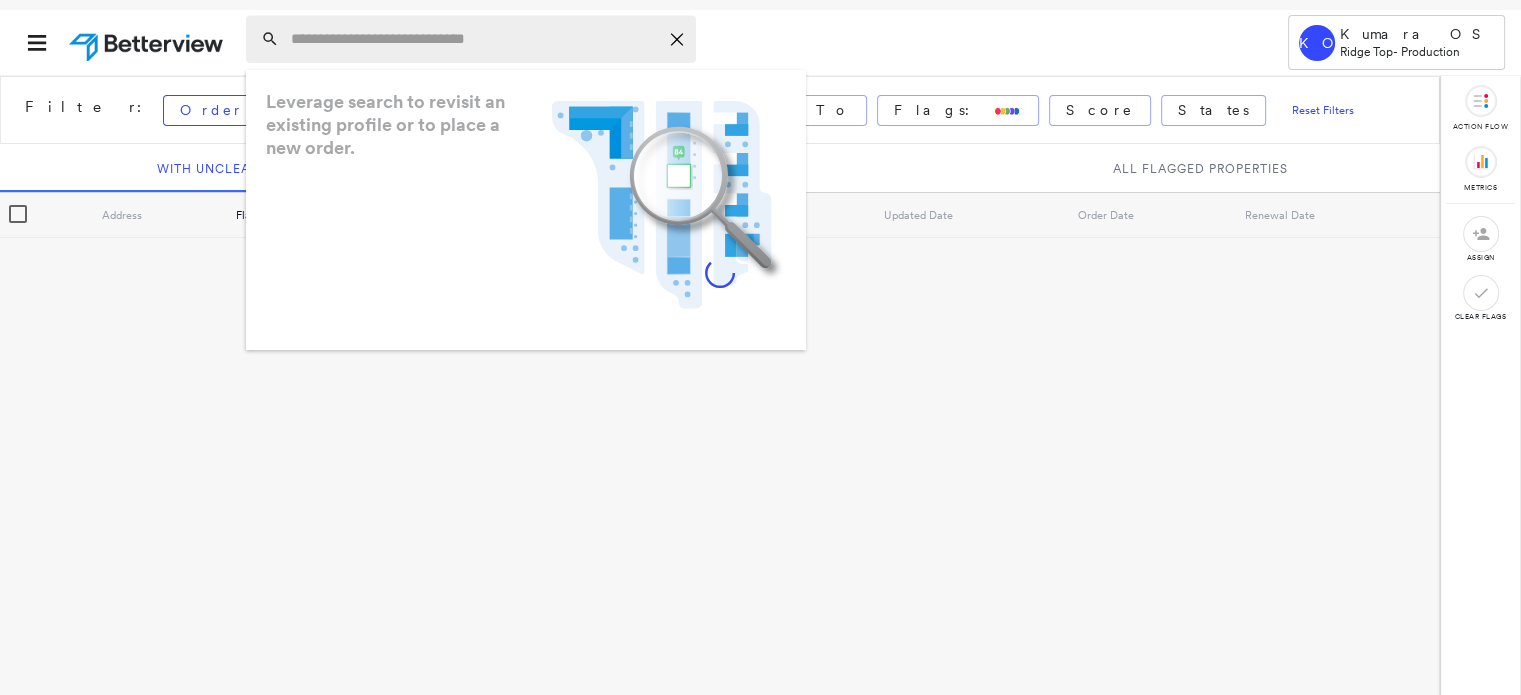 paste on "**********" 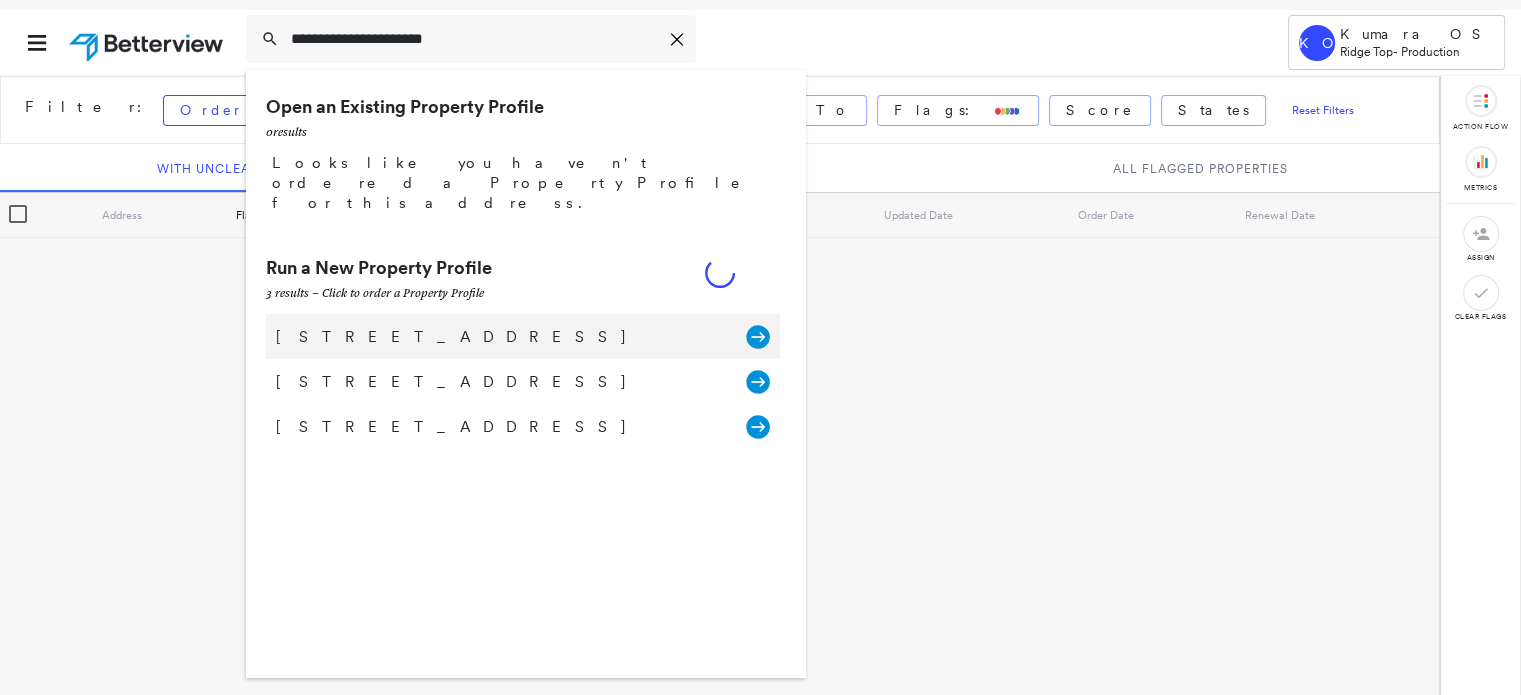 type on "**********" 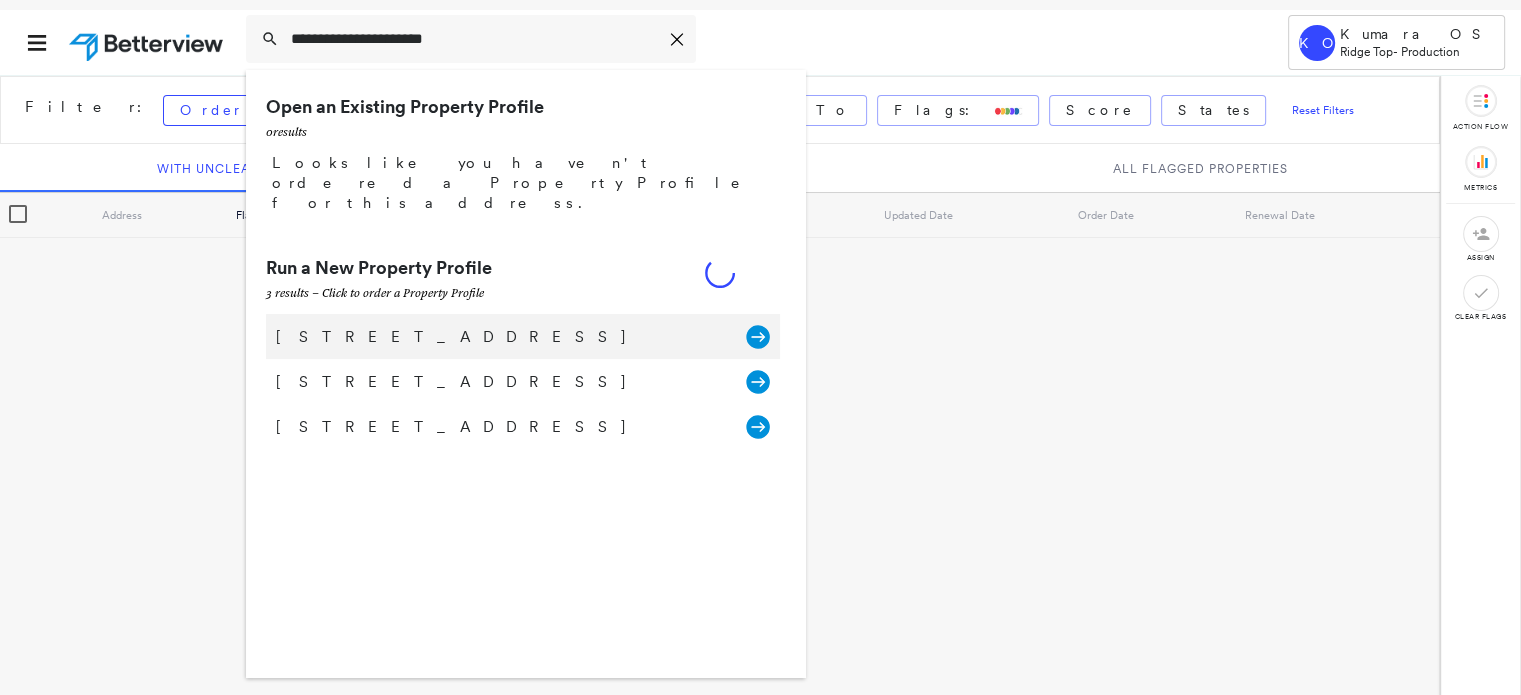 click on "[STREET_ADDRESS]" at bounding box center [501, 337] 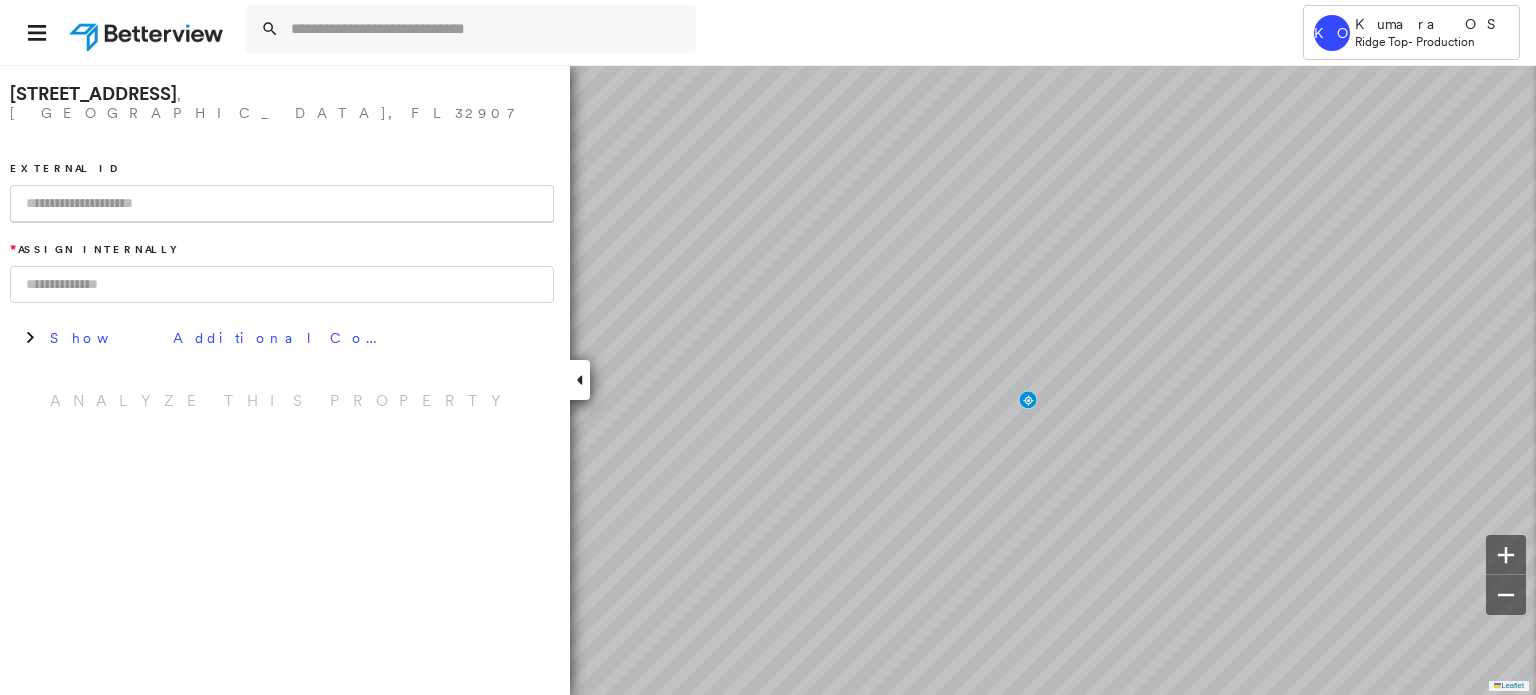 click at bounding box center [282, 204] 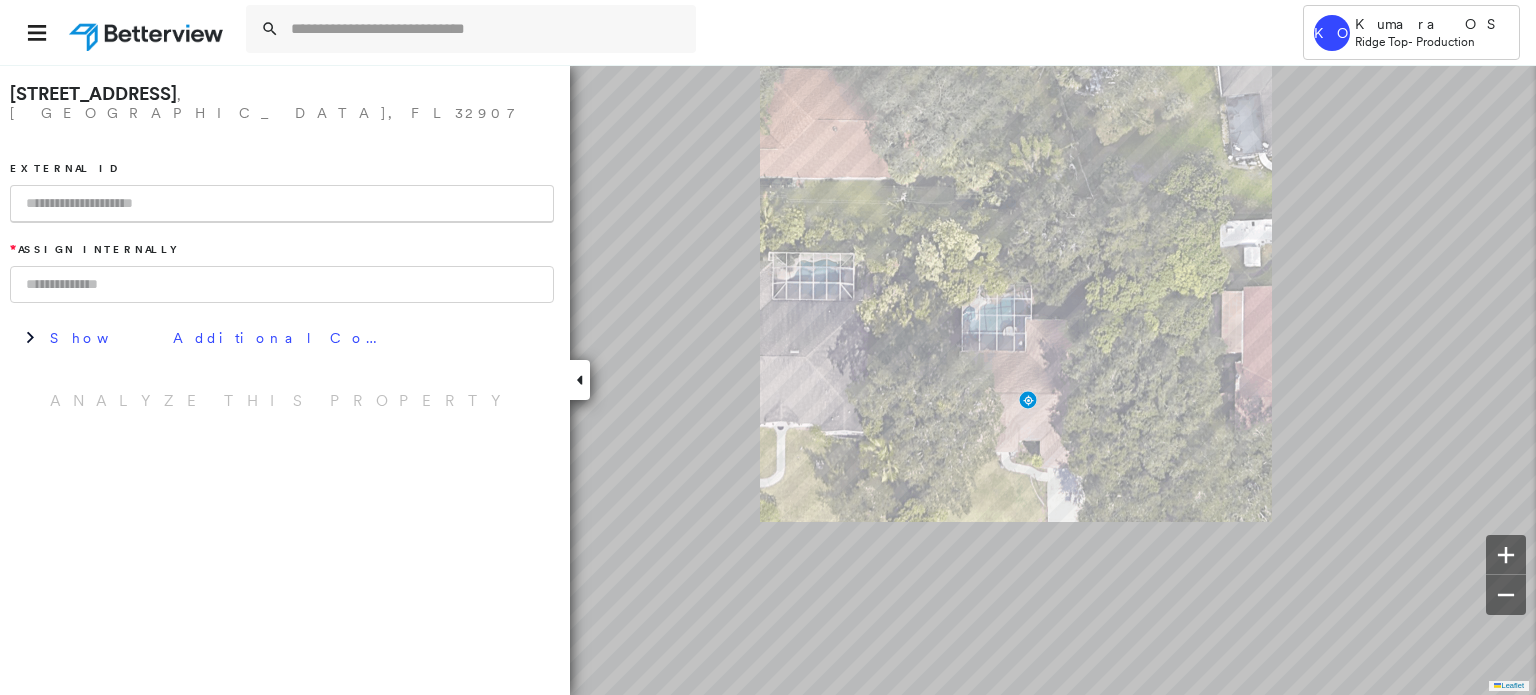 paste on "******" 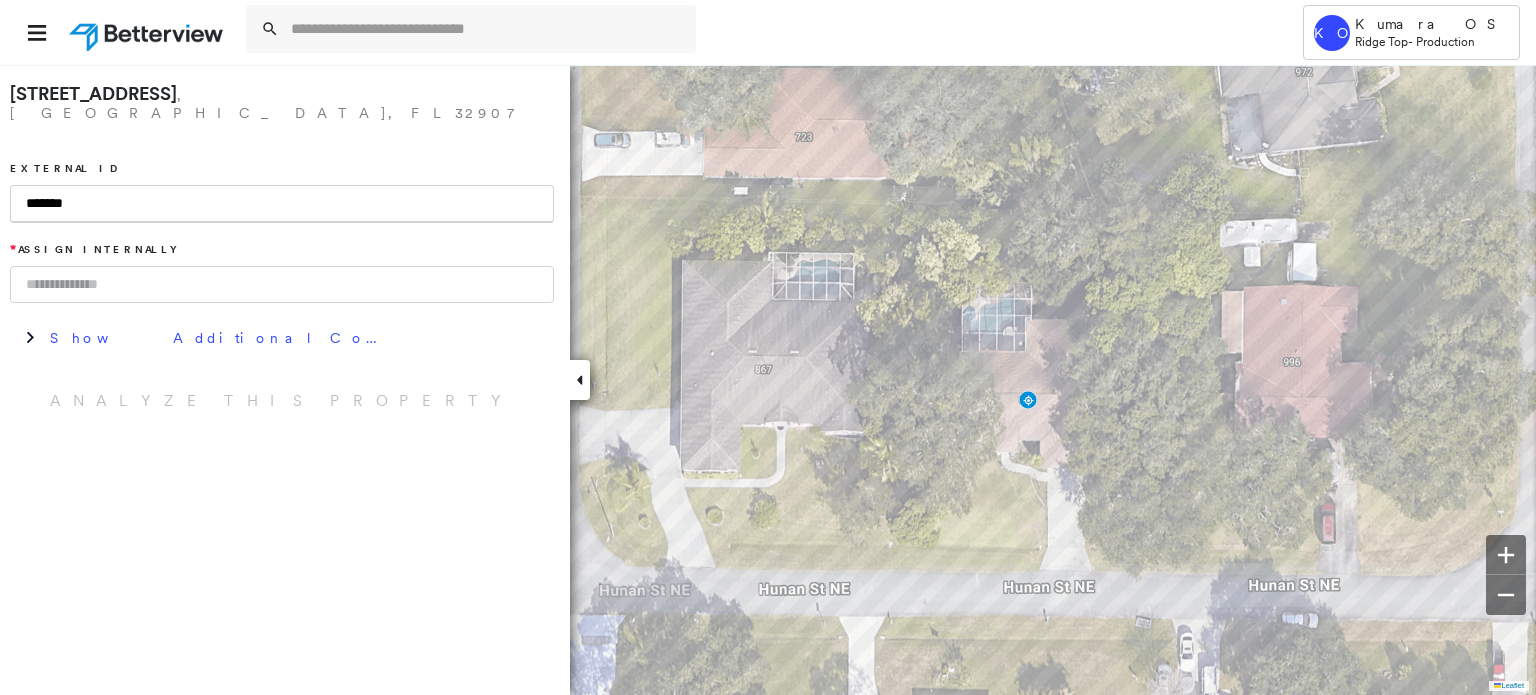 click on "*******" at bounding box center (282, 204) 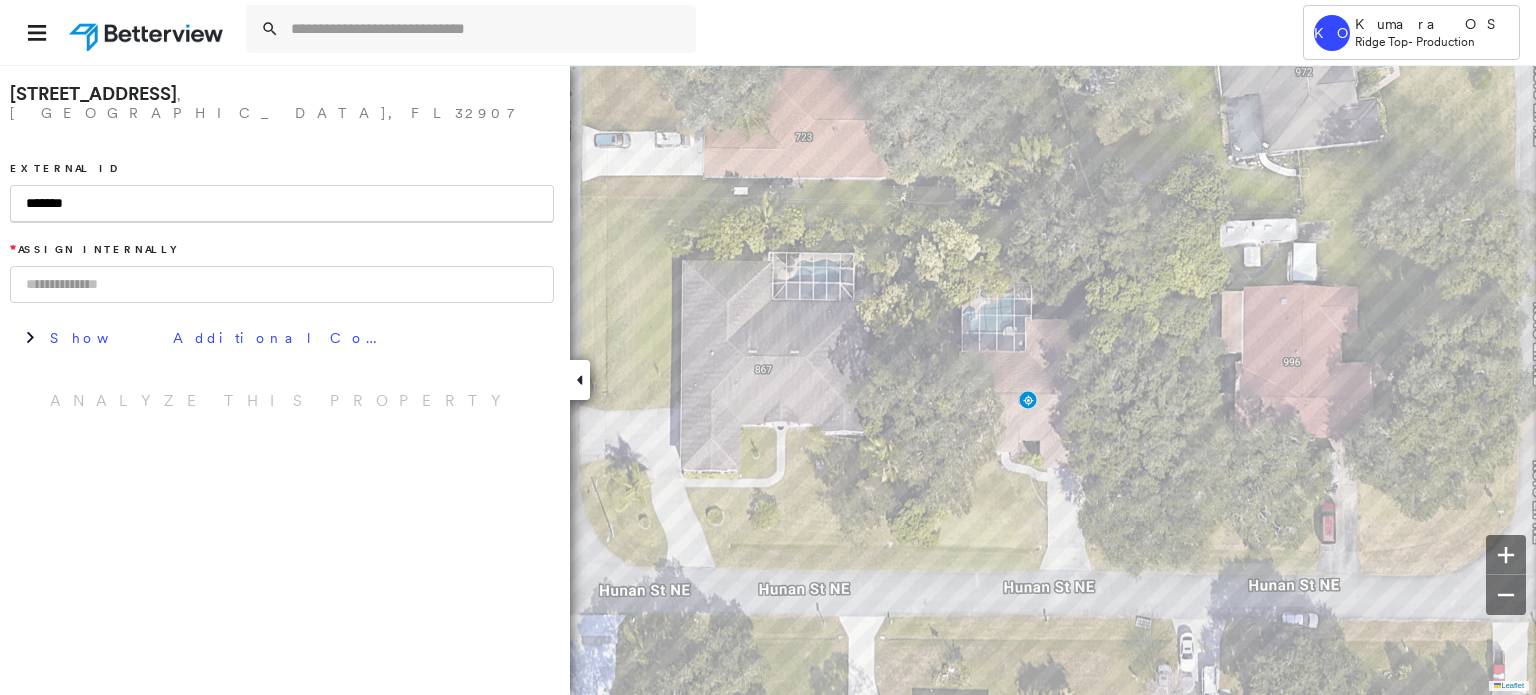 paste on "********" 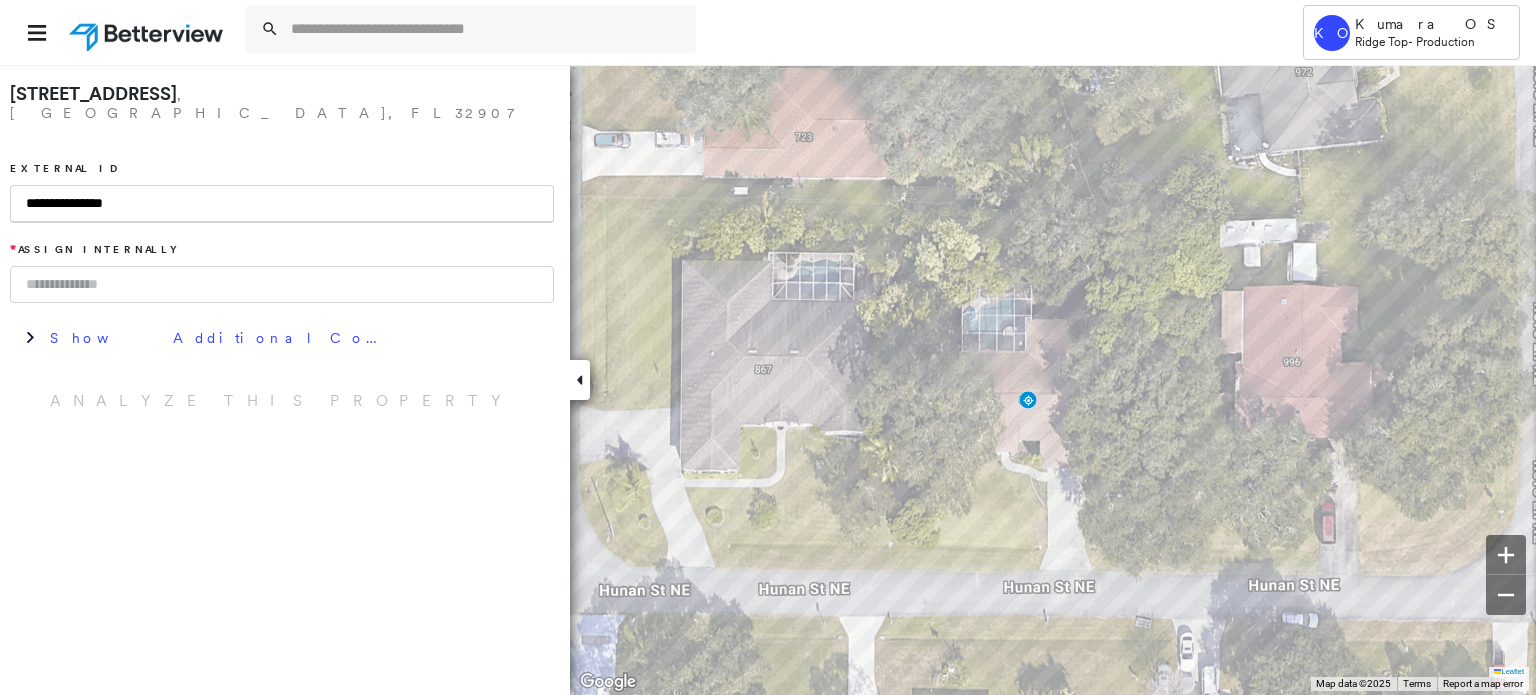 type on "**********" 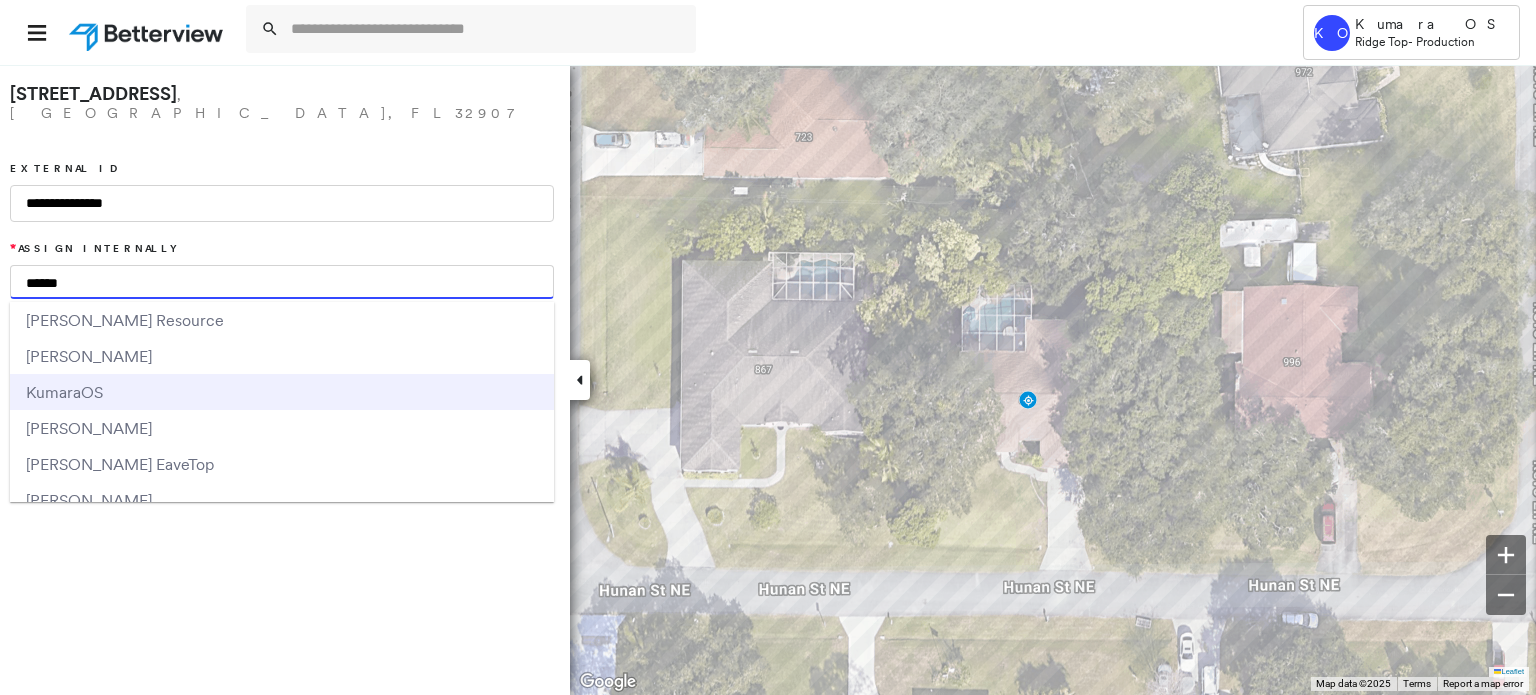 type on "******" 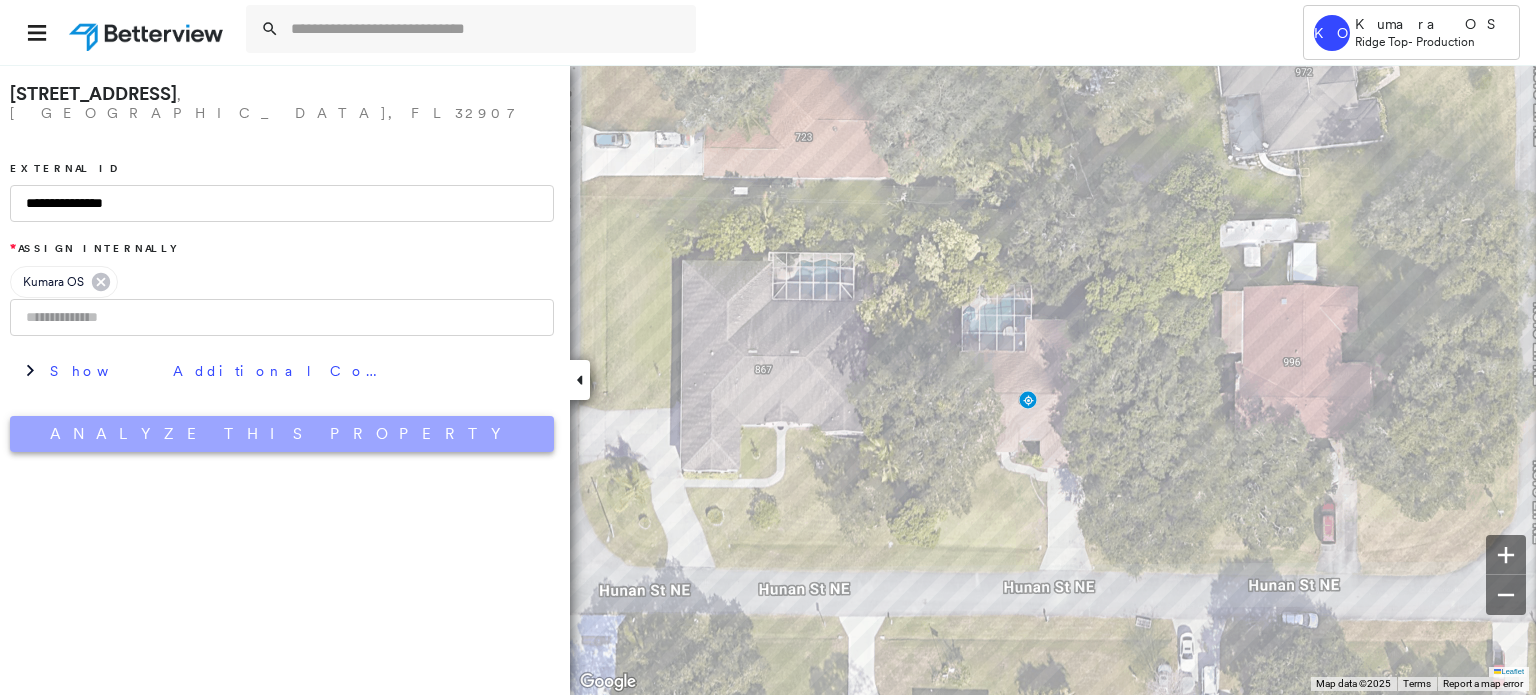 click on "Analyze This Property" at bounding box center (282, 434) 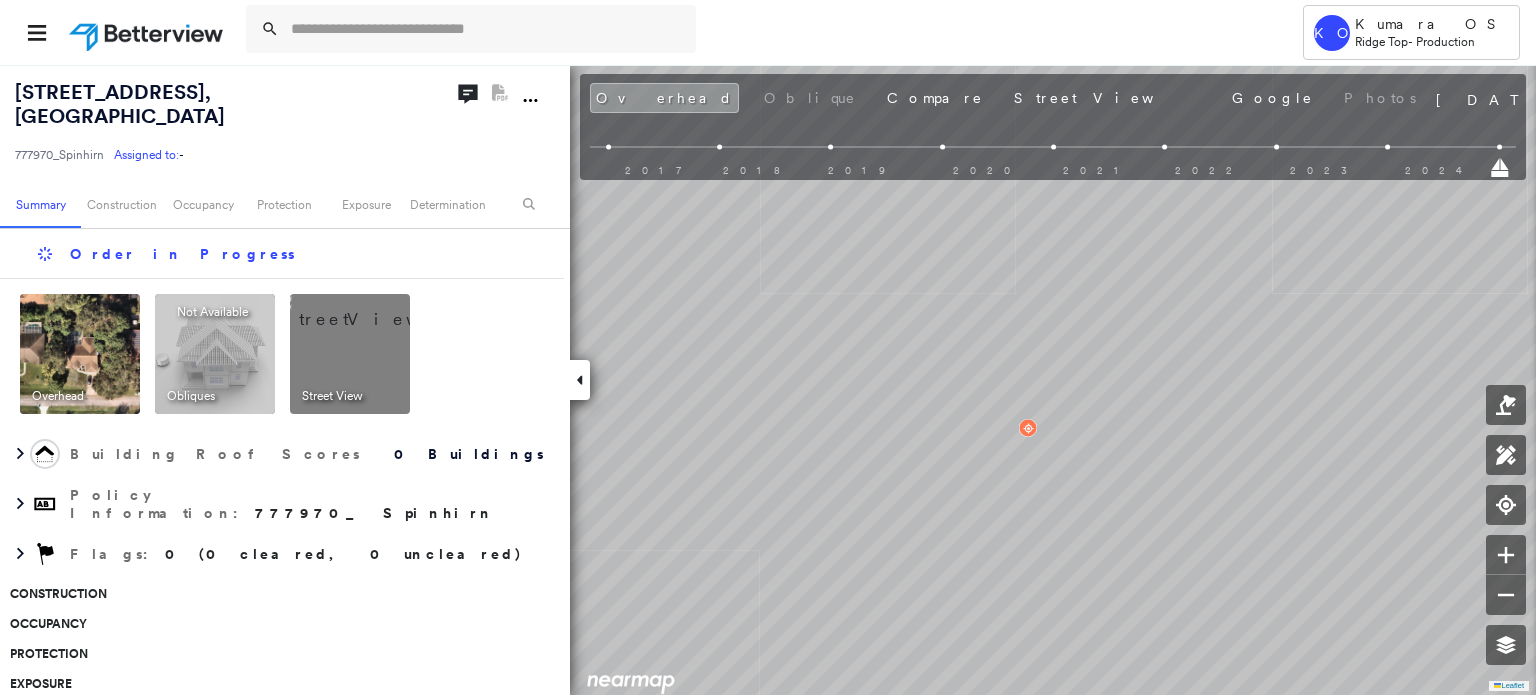 click 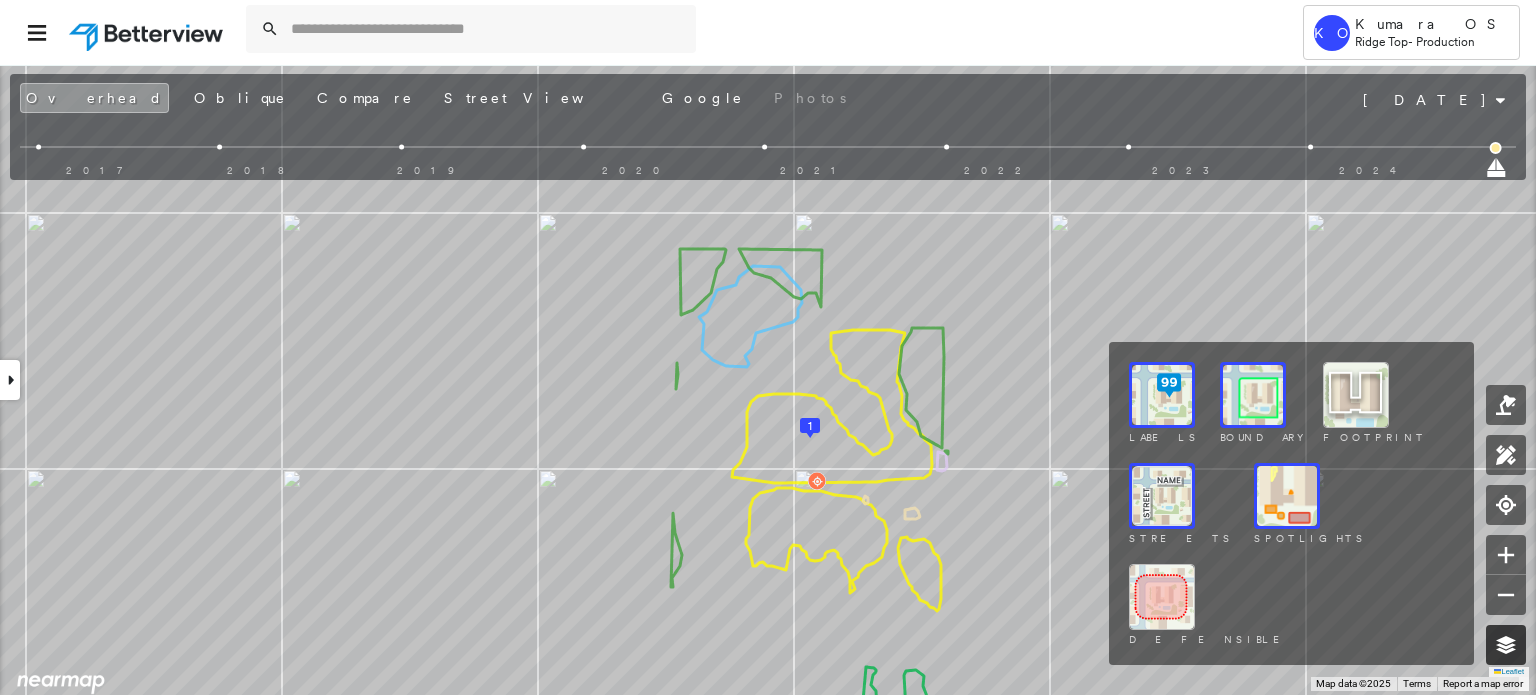 click at bounding box center (1506, 645) 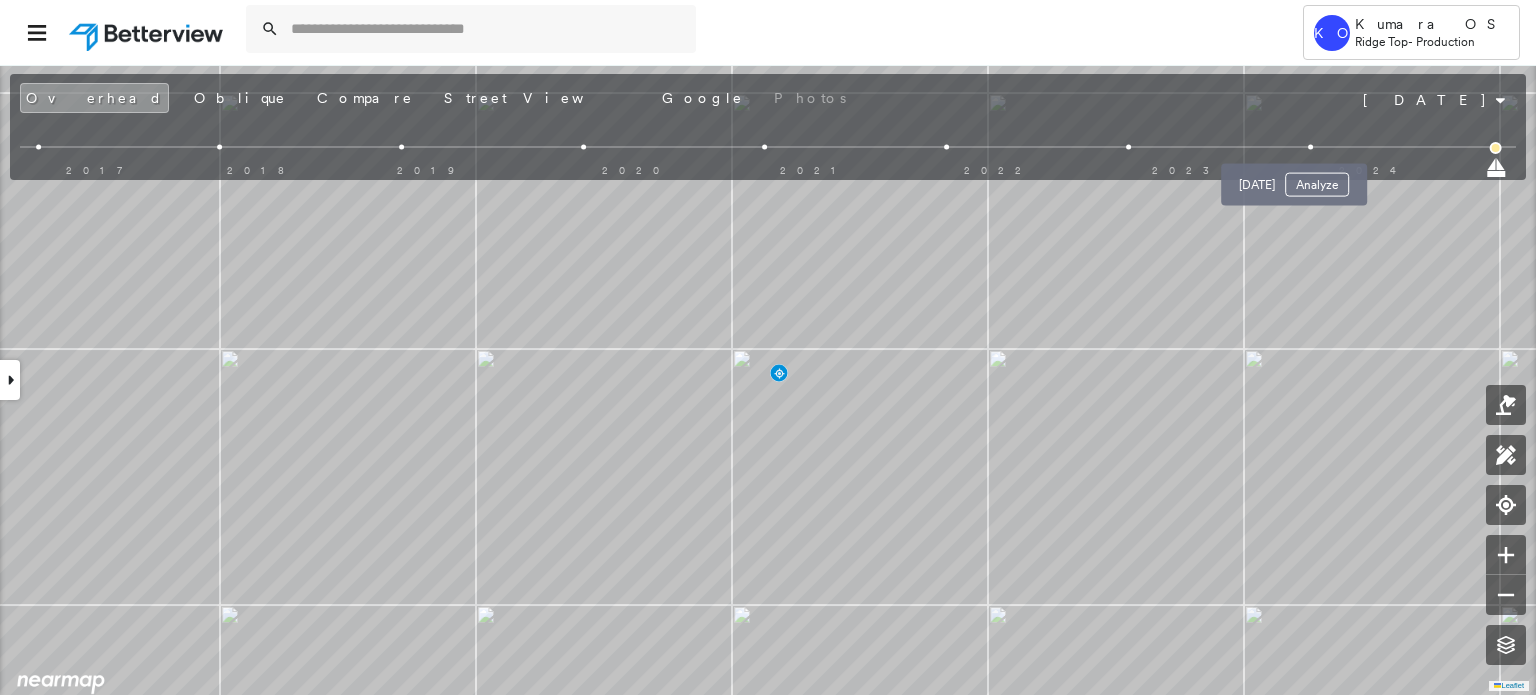 click at bounding box center (1310, 147) 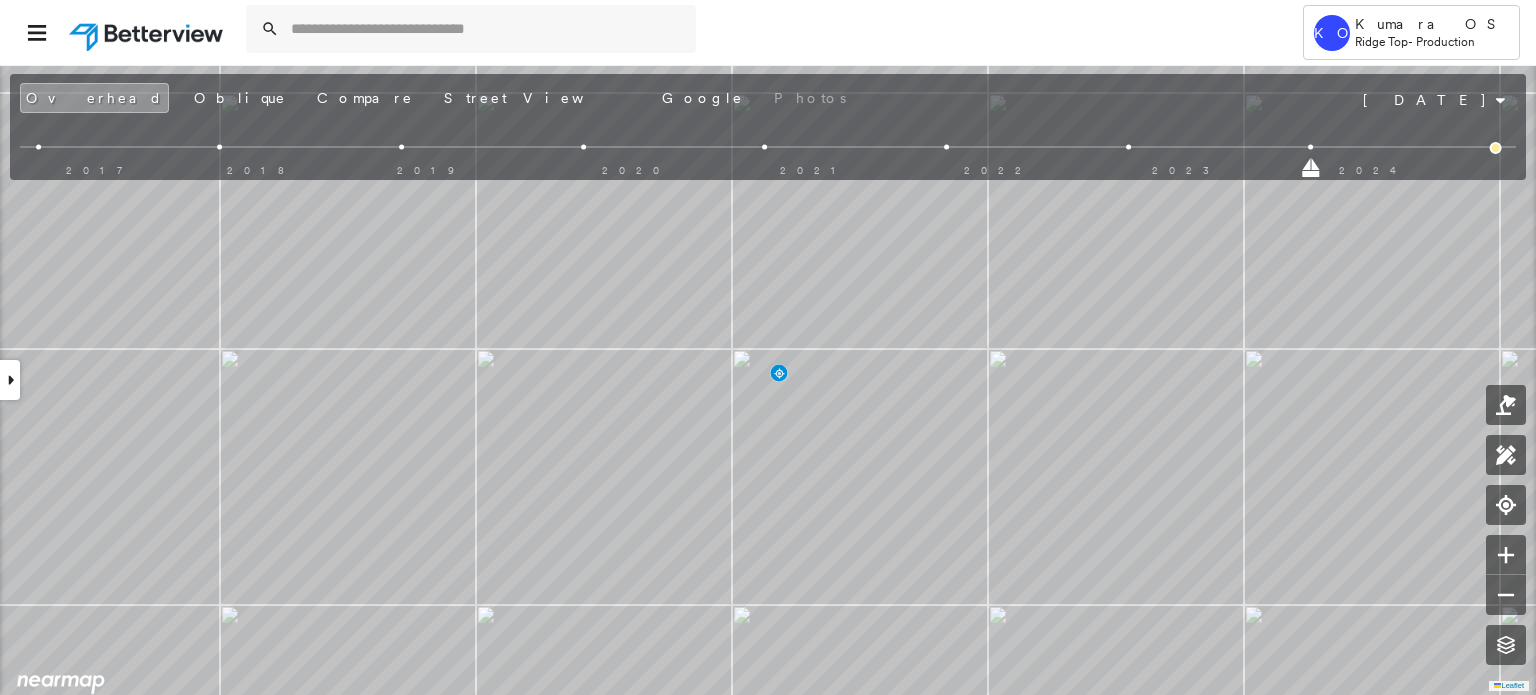 click on "2017 2018 2019 2020 2021 2022 2023 2024" at bounding box center (768, 150) 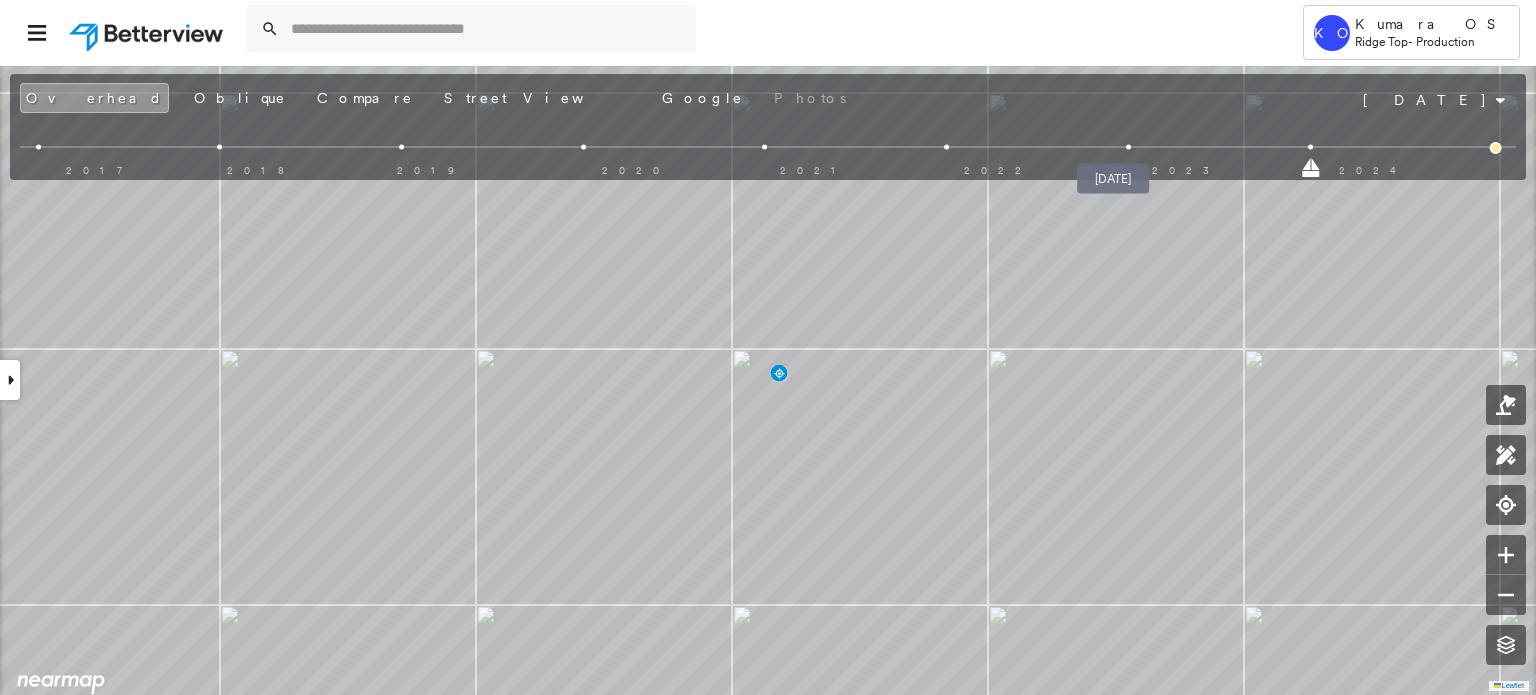 click at bounding box center [1128, 147] 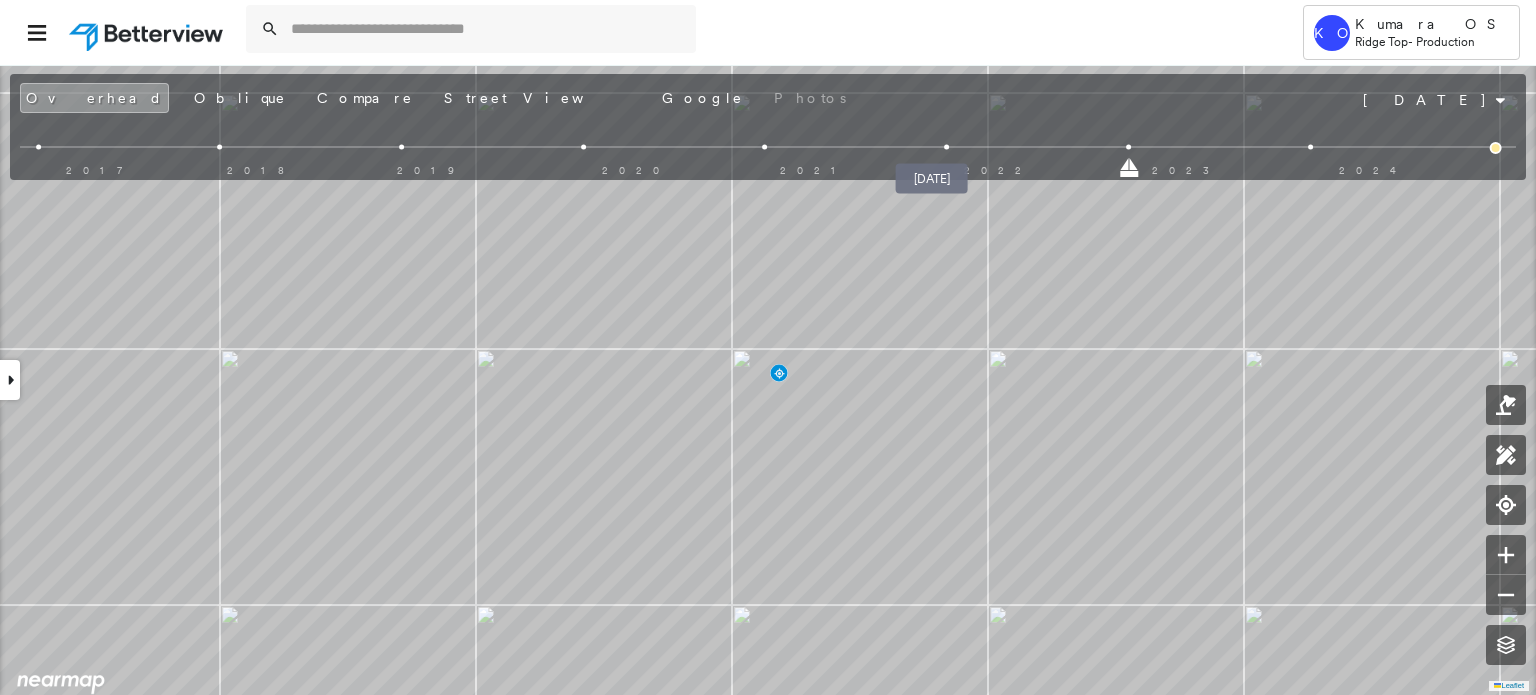 click at bounding box center [946, 147] 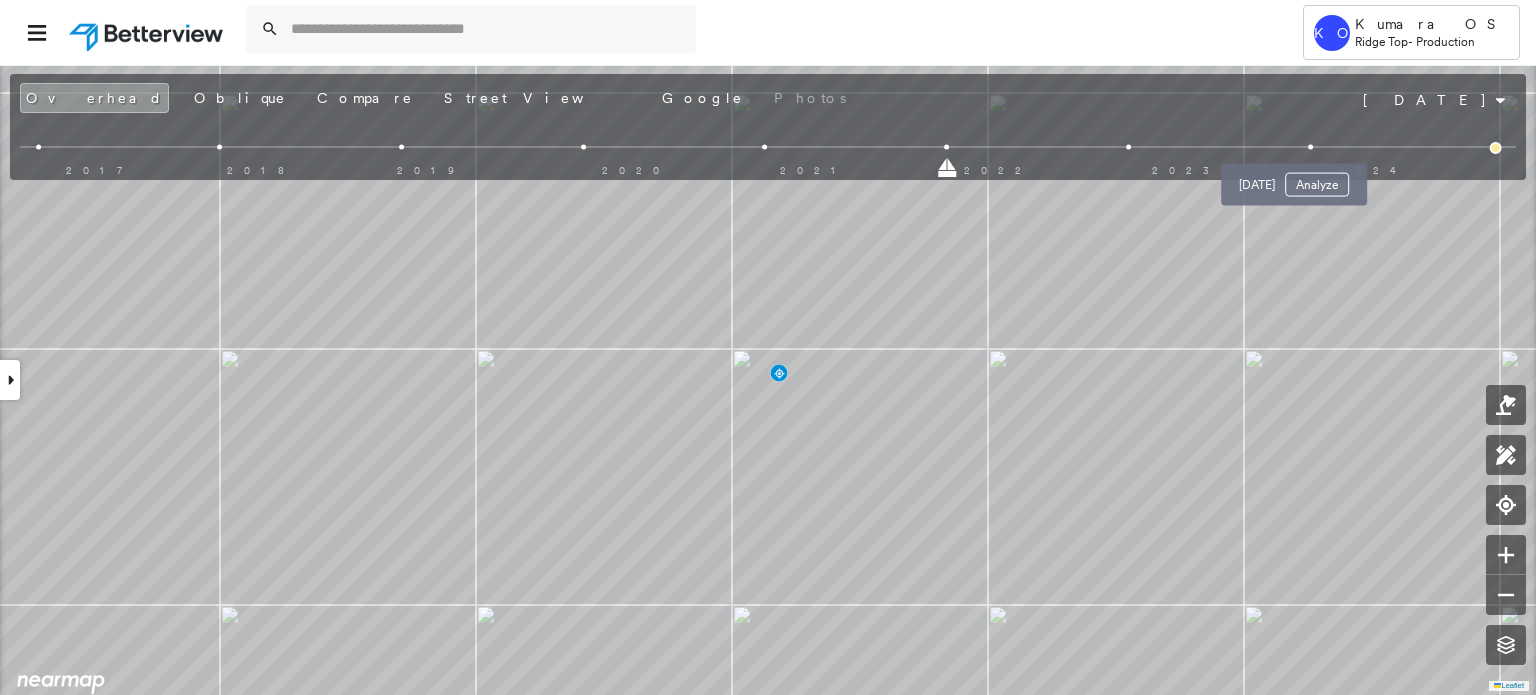 click at bounding box center [1310, 147] 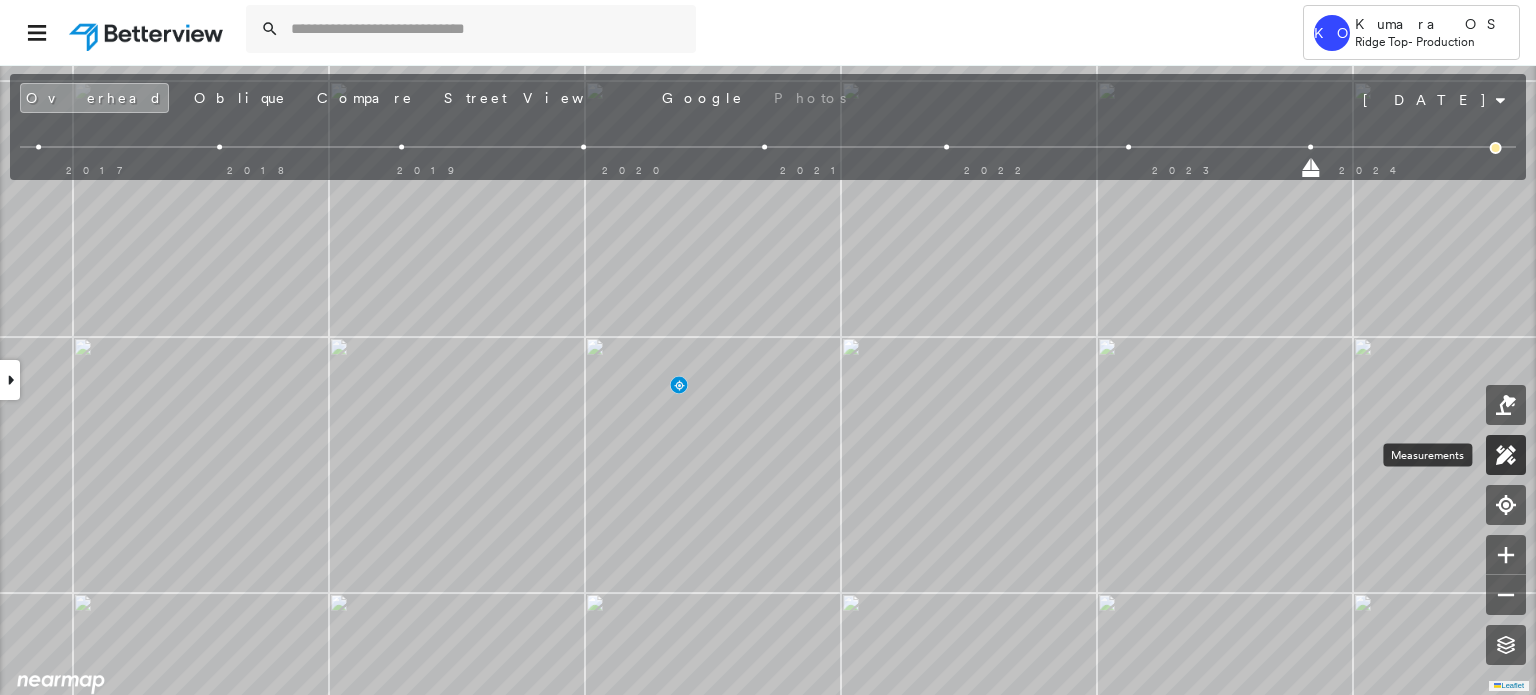 click at bounding box center [1506, 455] 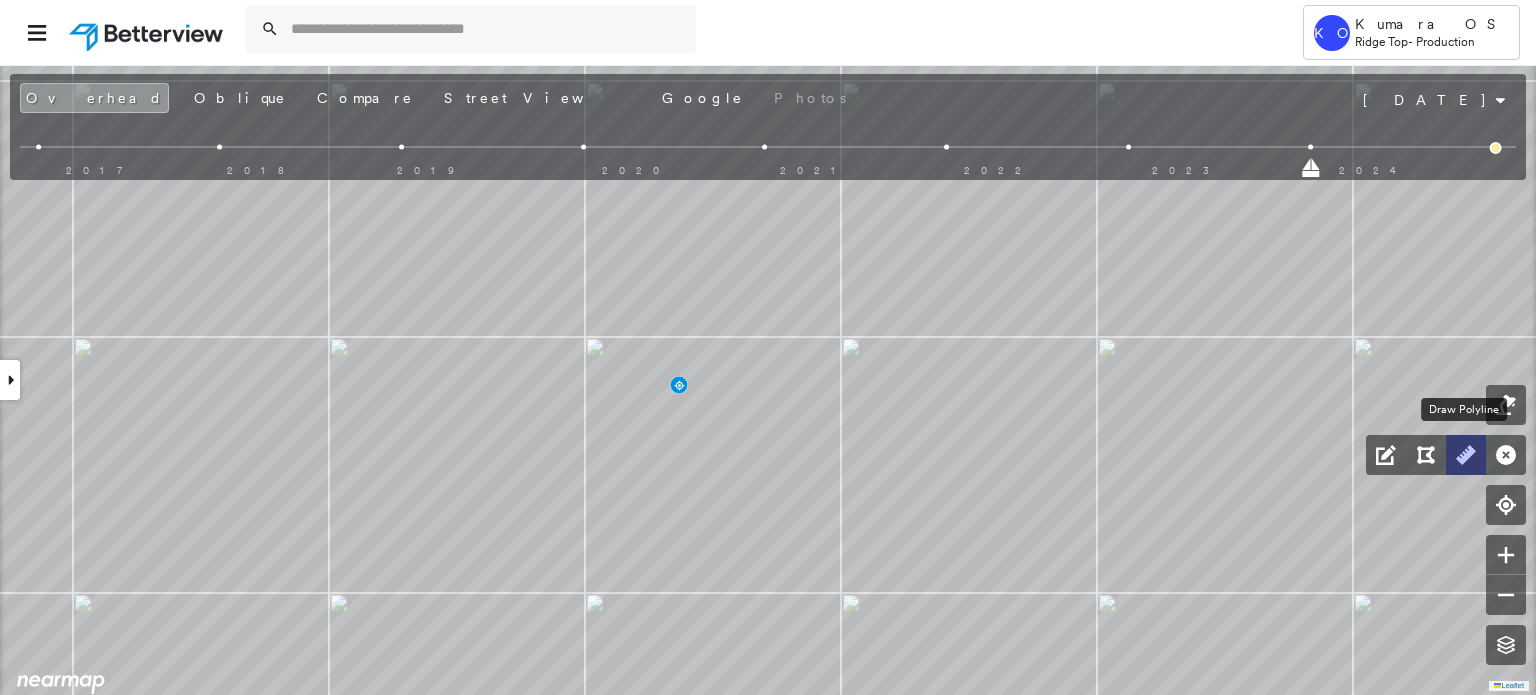 click 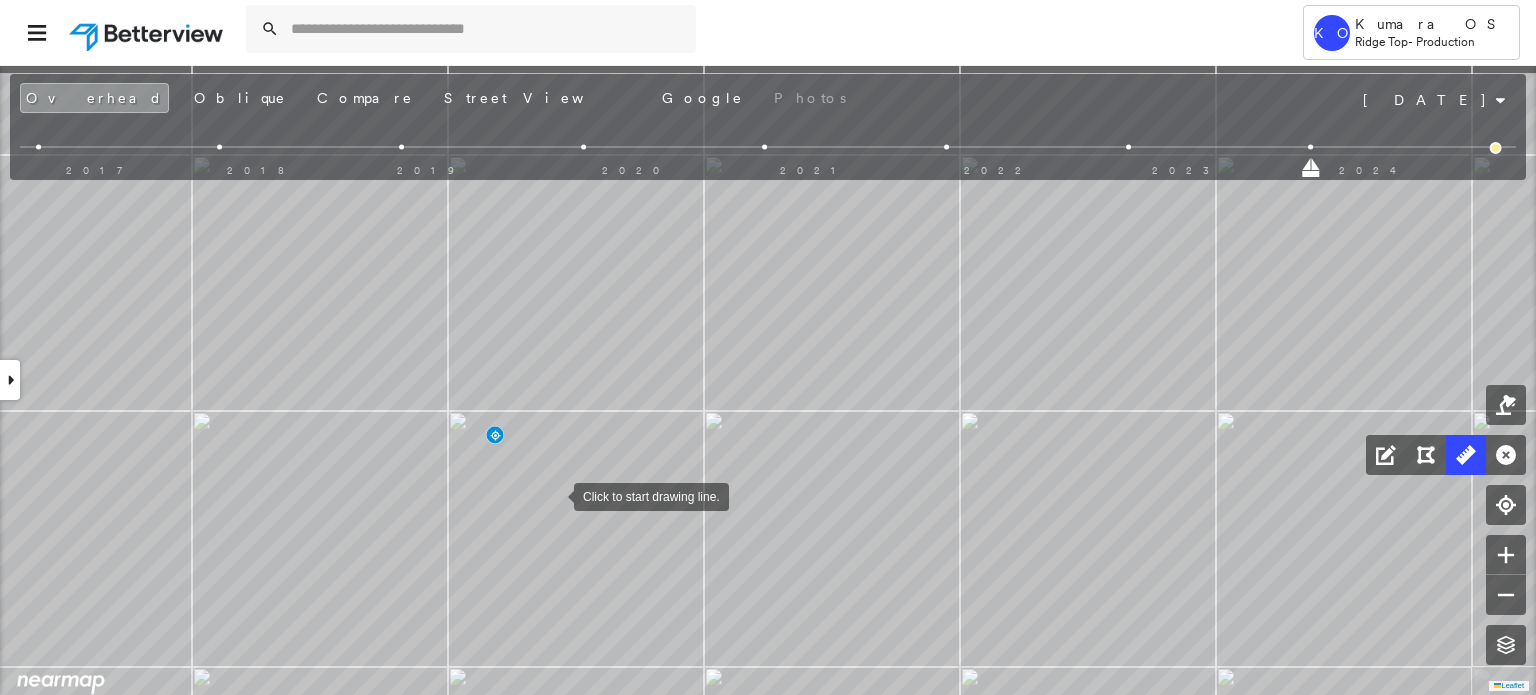 drag, startPoint x: 616, startPoint y: 549, endPoint x: 554, endPoint y: 495, distance: 82.219215 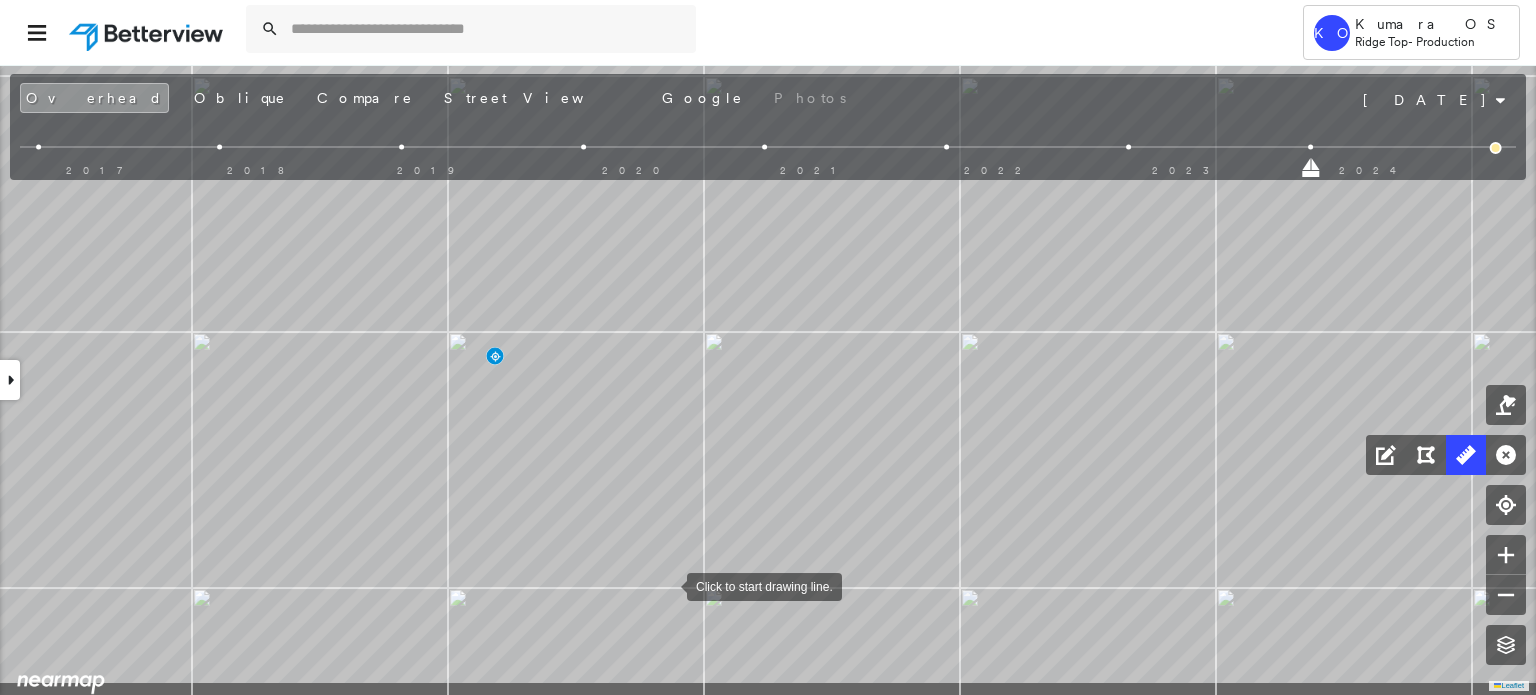 drag, startPoint x: 667, startPoint y: 641, endPoint x: 667, endPoint y: 587, distance: 54 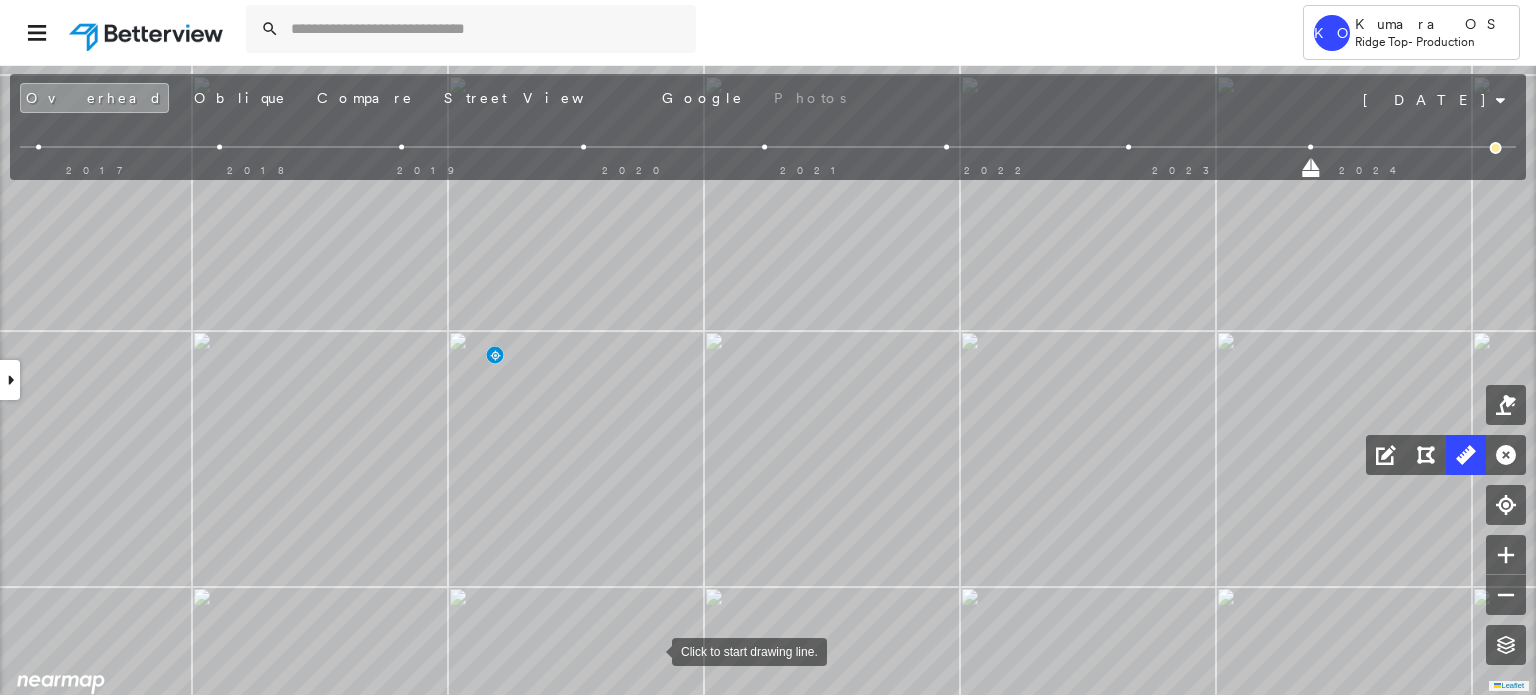 click at bounding box center [652, 650] 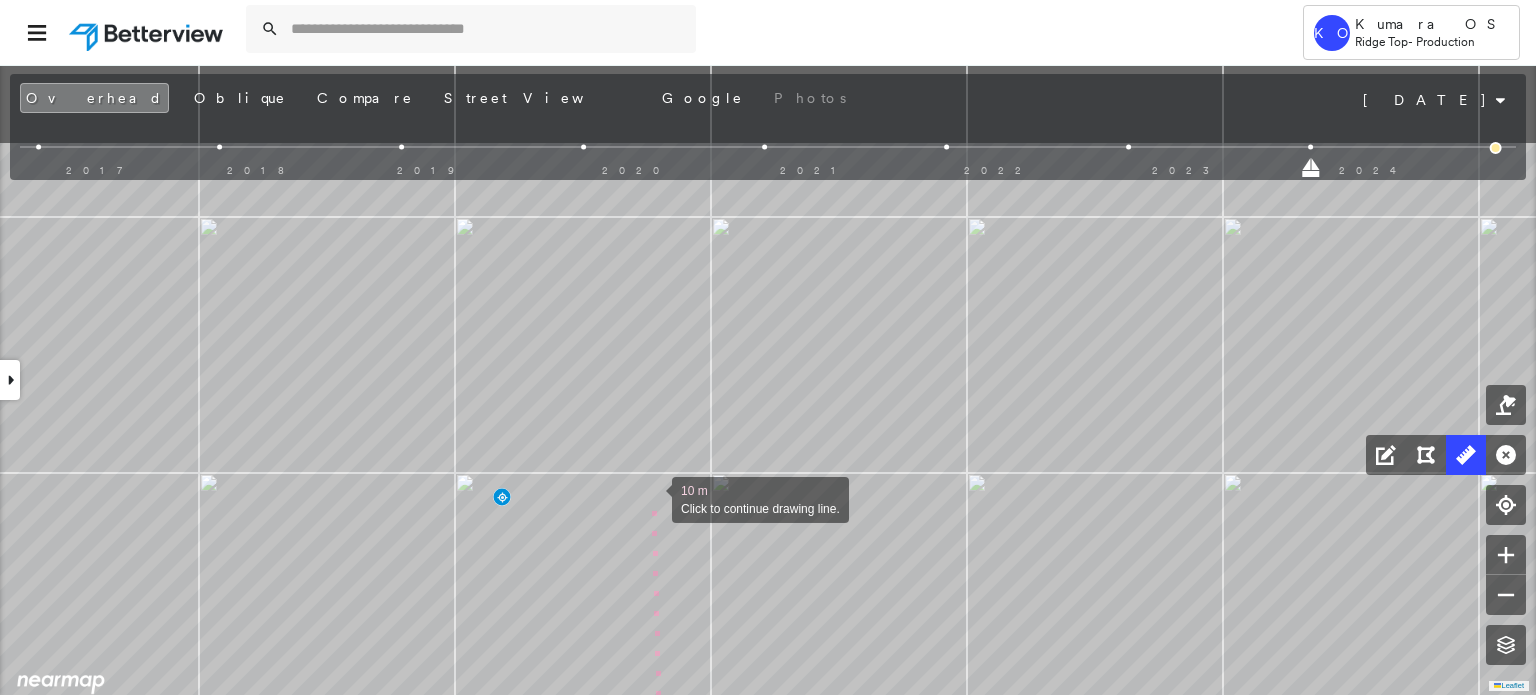 drag, startPoint x: 646, startPoint y: 395, endPoint x: 652, endPoint y: 502, distance: 107.16809 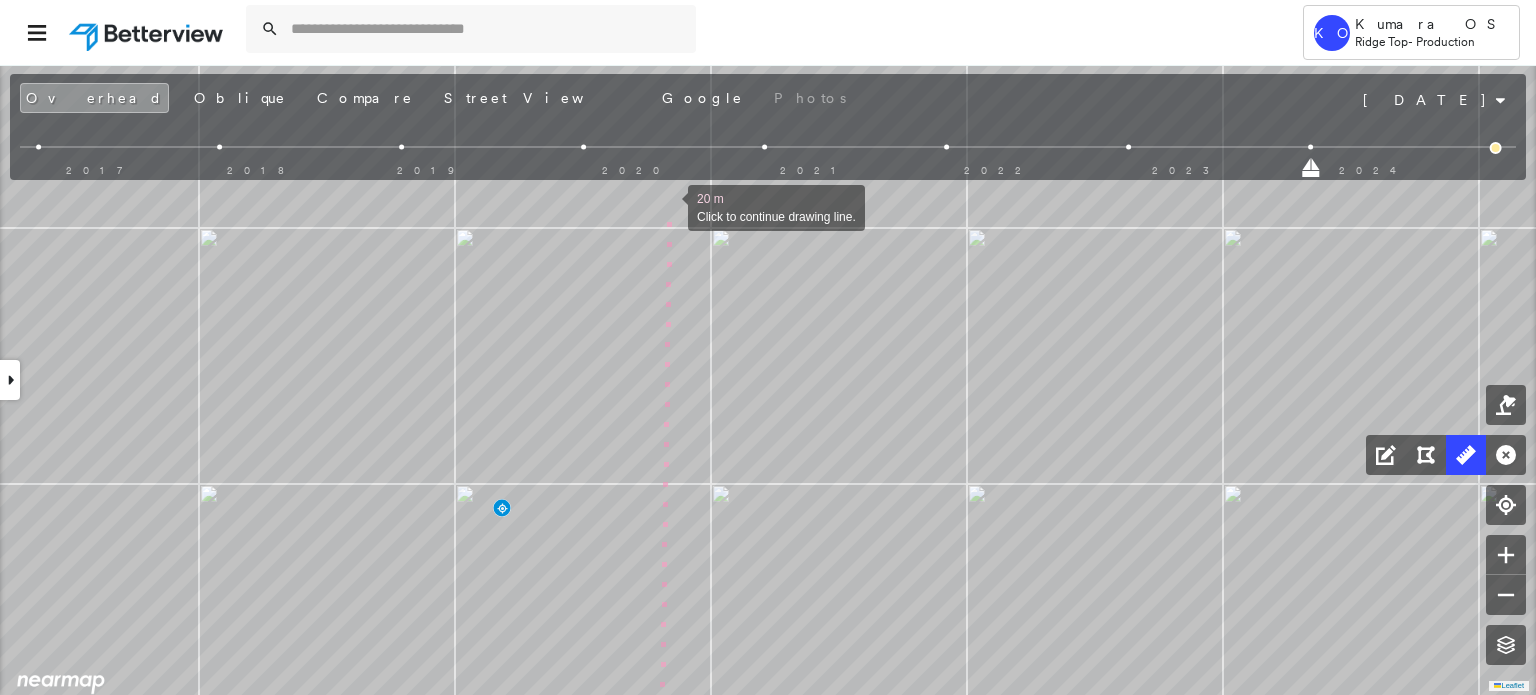 click at bounding box center (668, 206) 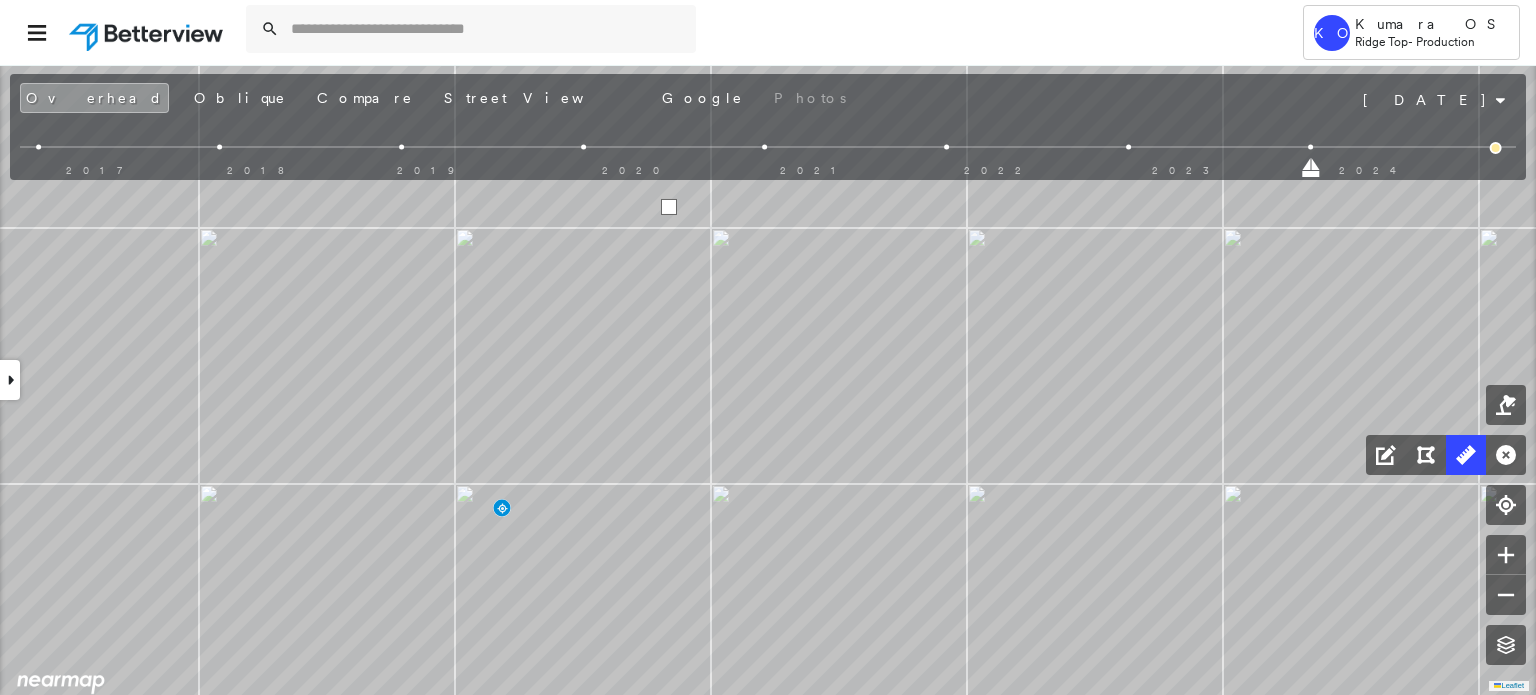 click at bounding box center [669, 207] 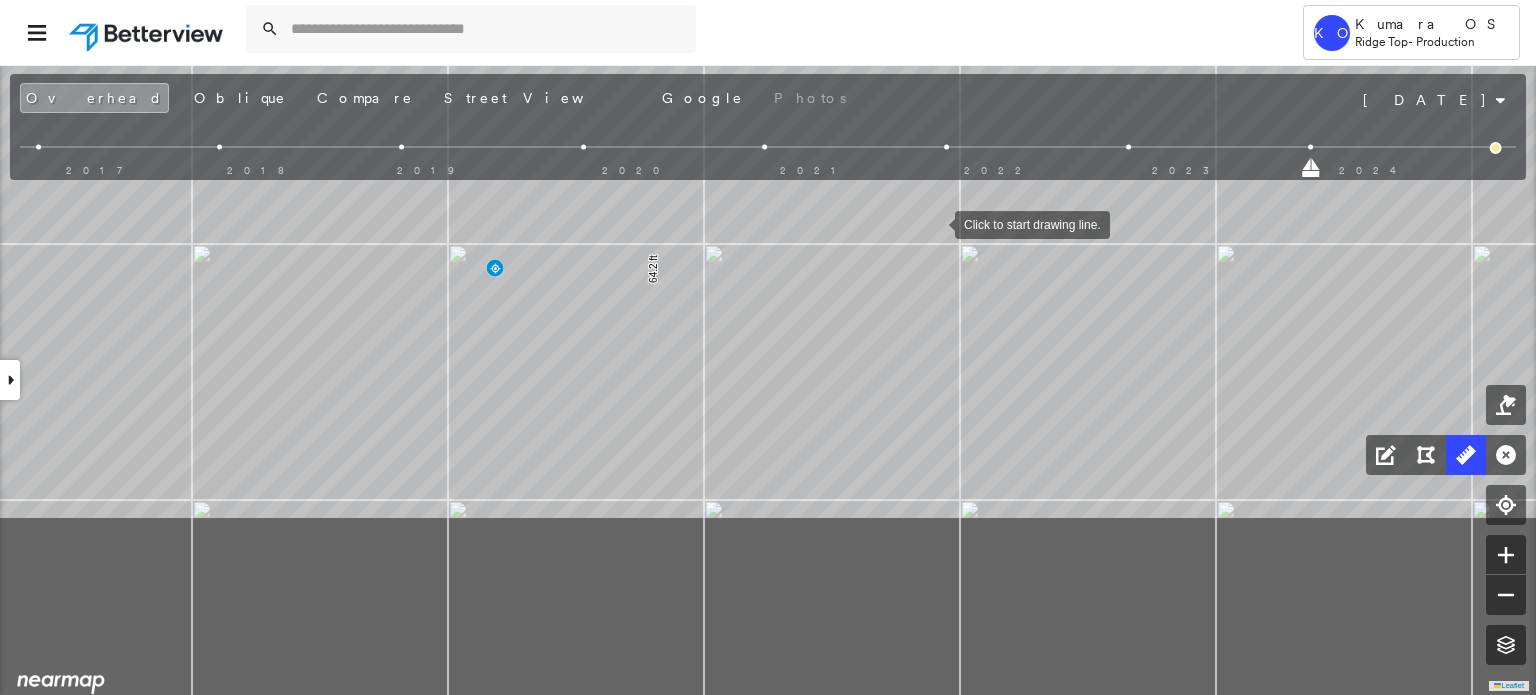 drag, startPoint x: 935, startPoint y: 255, endPoint x: 935, endPoint y: 225, distance: 30 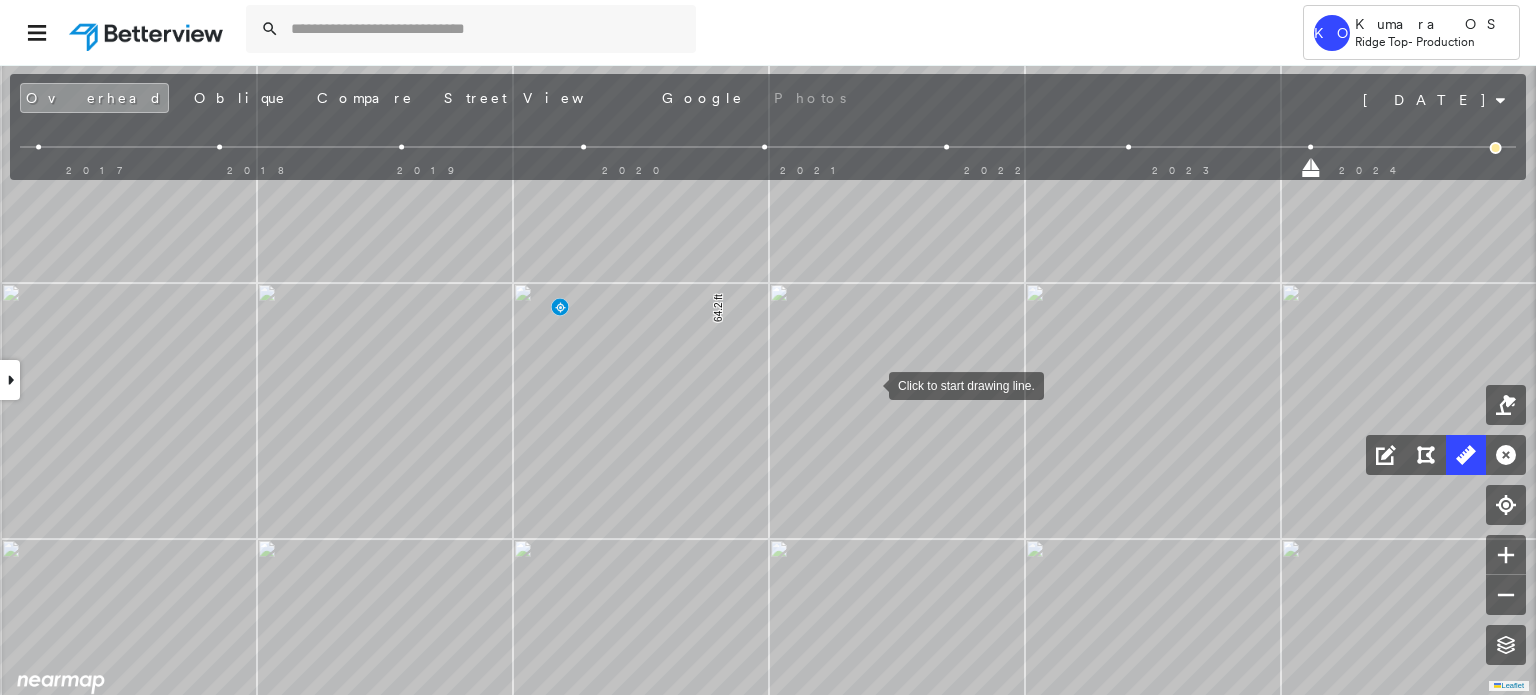drag, startPoint x: 852, startPoint y: 374, endPoint x: 871, endPoint y: 388, distance: 23.600847 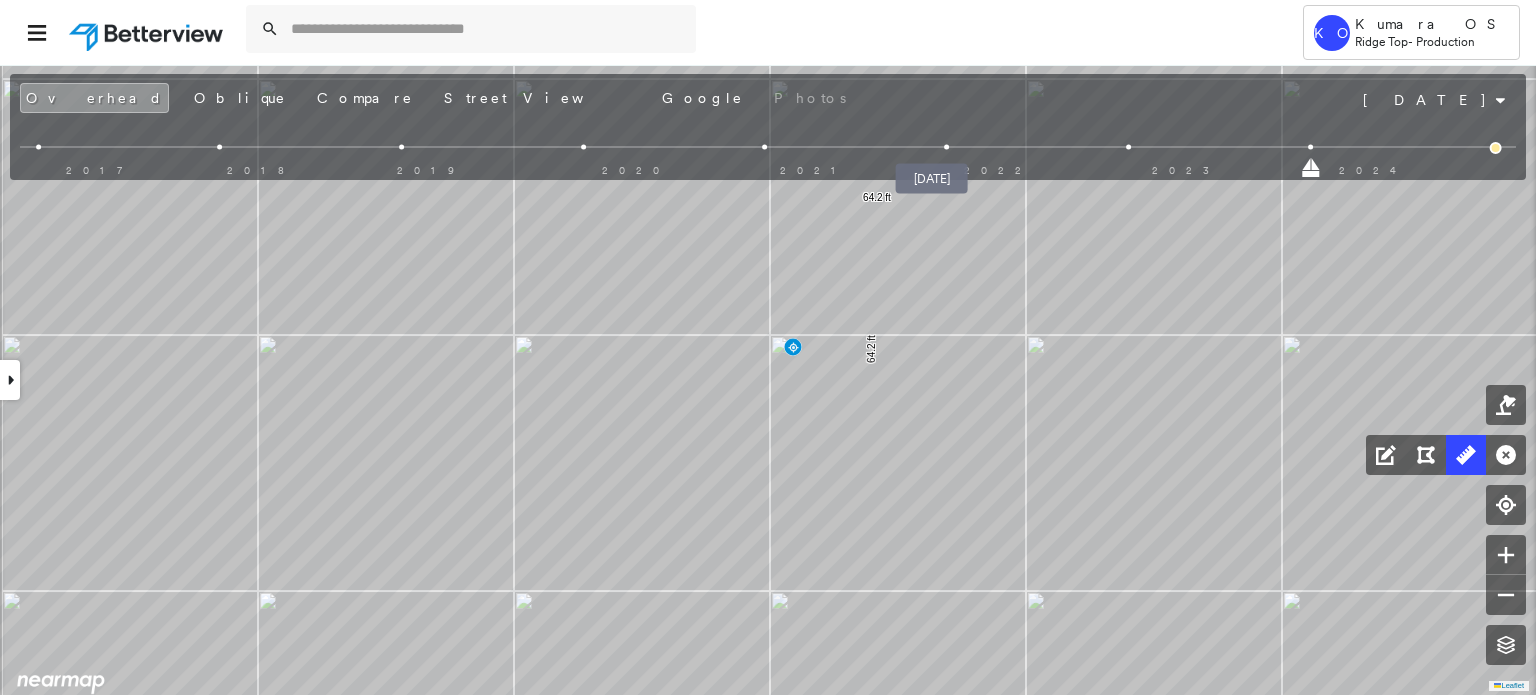 click at bounding box center (946, 147) 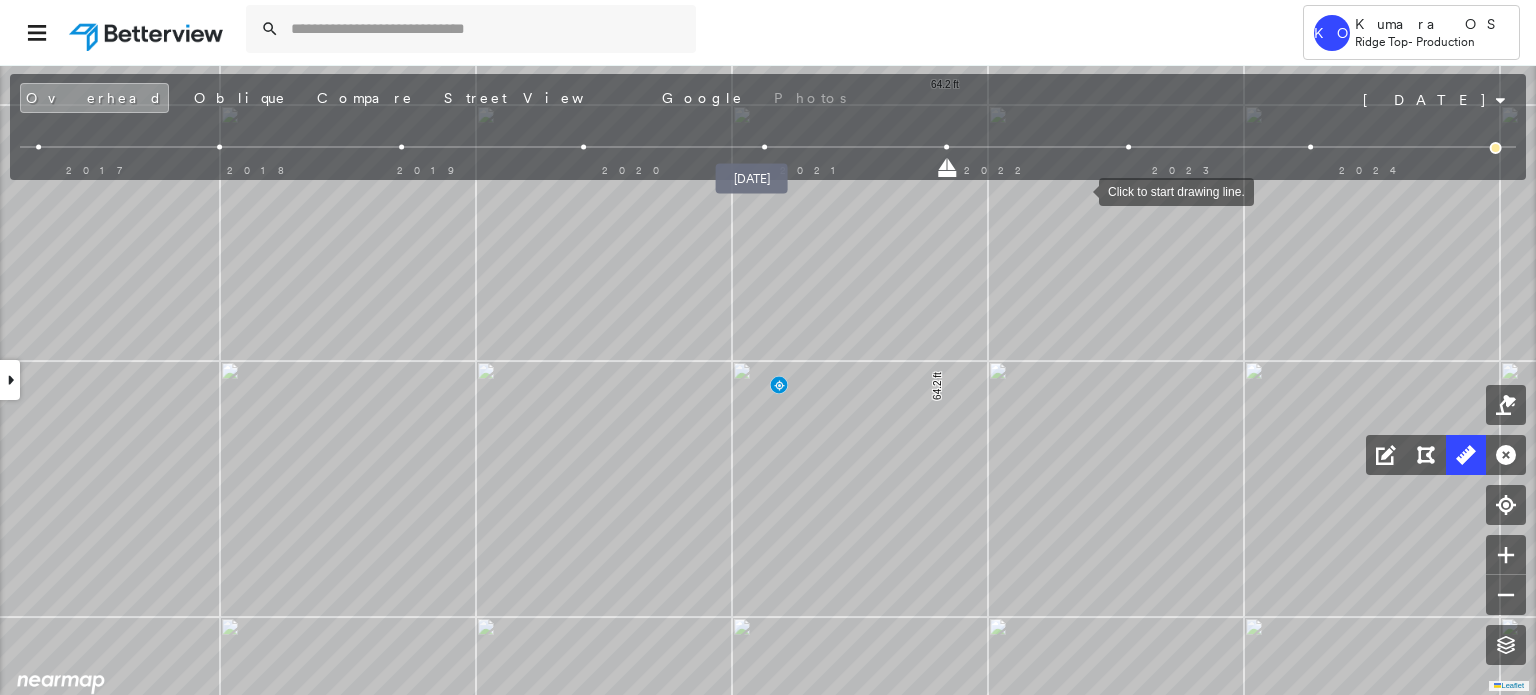 click at bounding box center [765, 147] 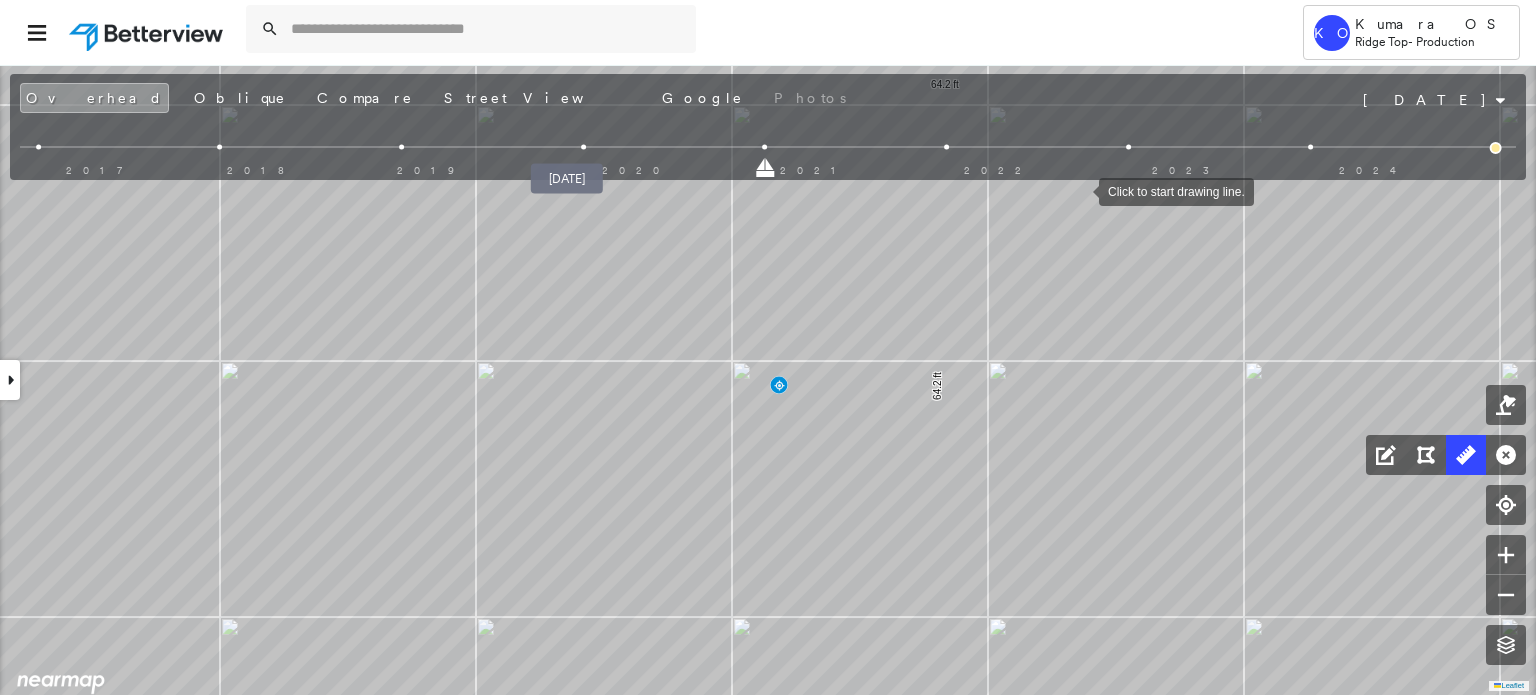 click at bounding box center [583, 147] 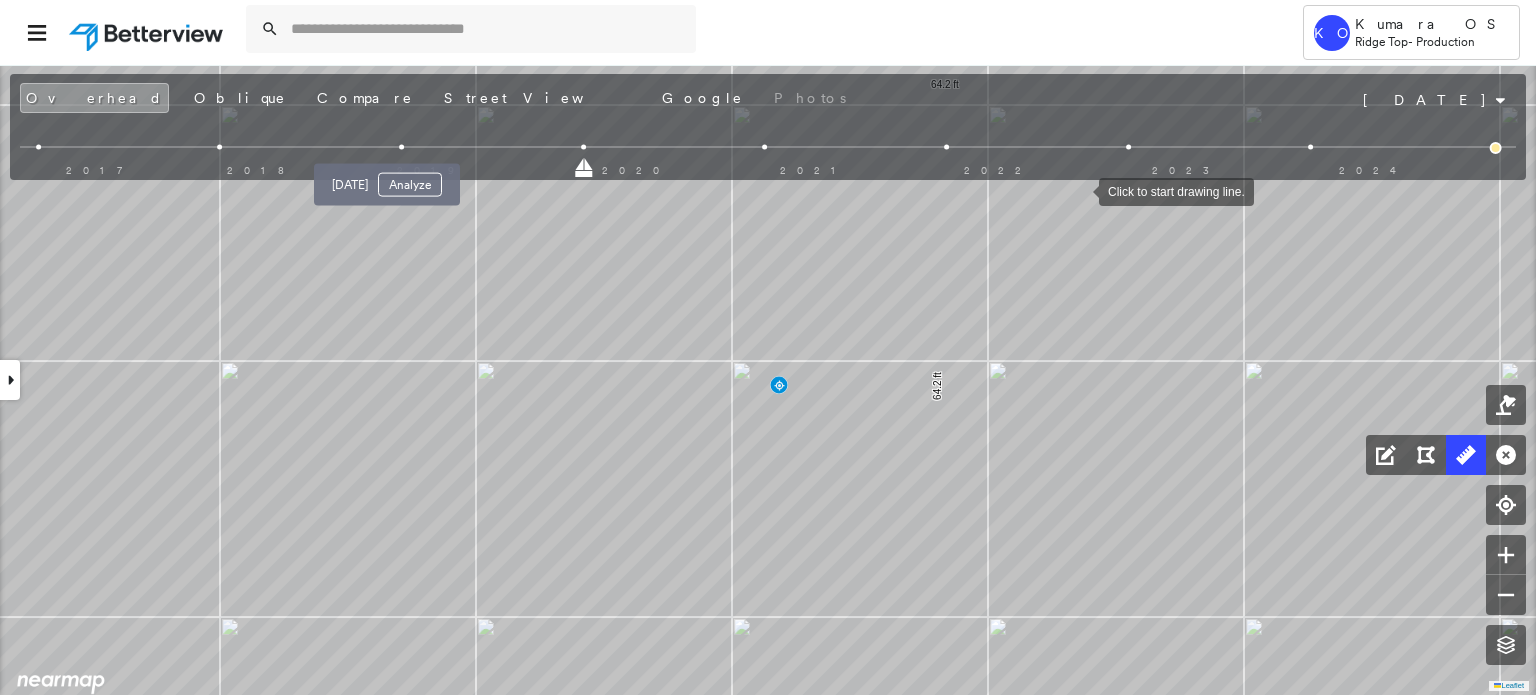 click at bounding box center (401, 147) 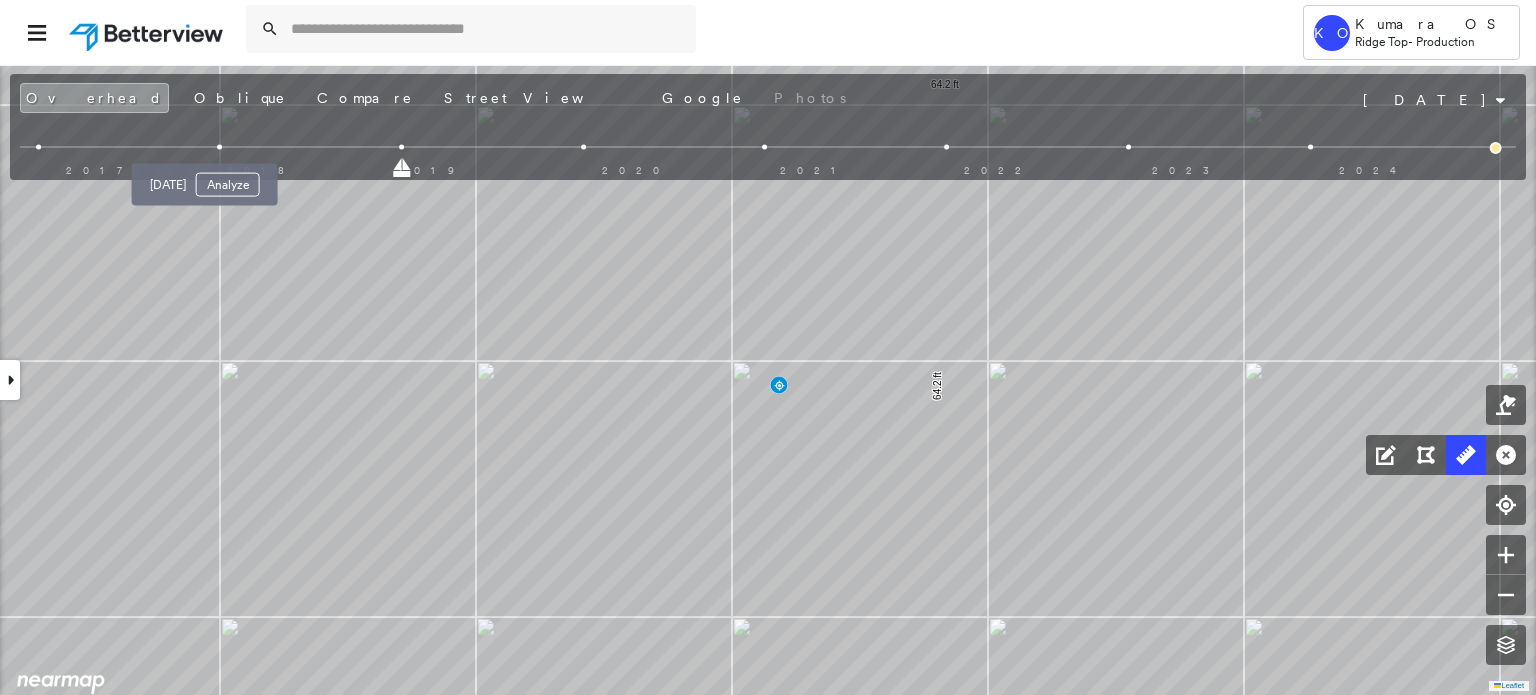 click at bounding box center (219, 147) 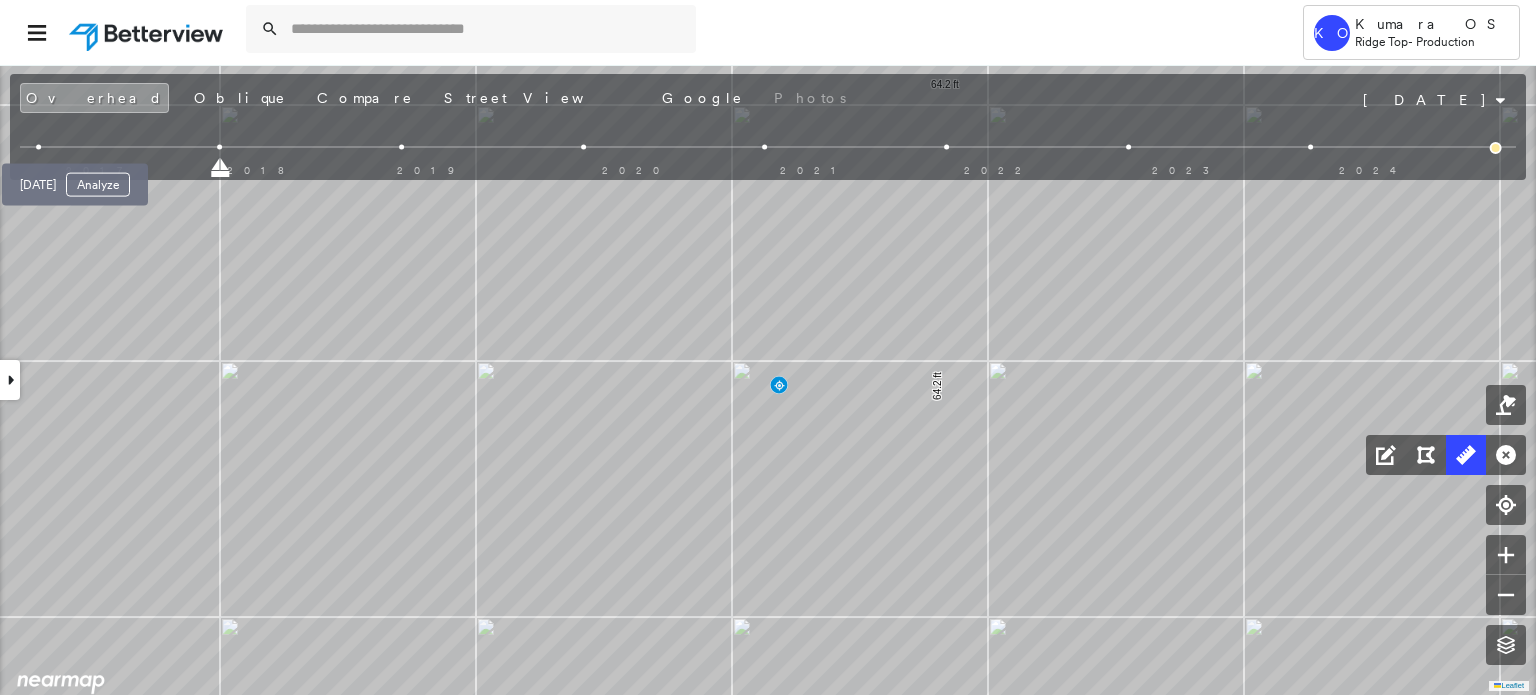 click at bounding box center (38, 147) 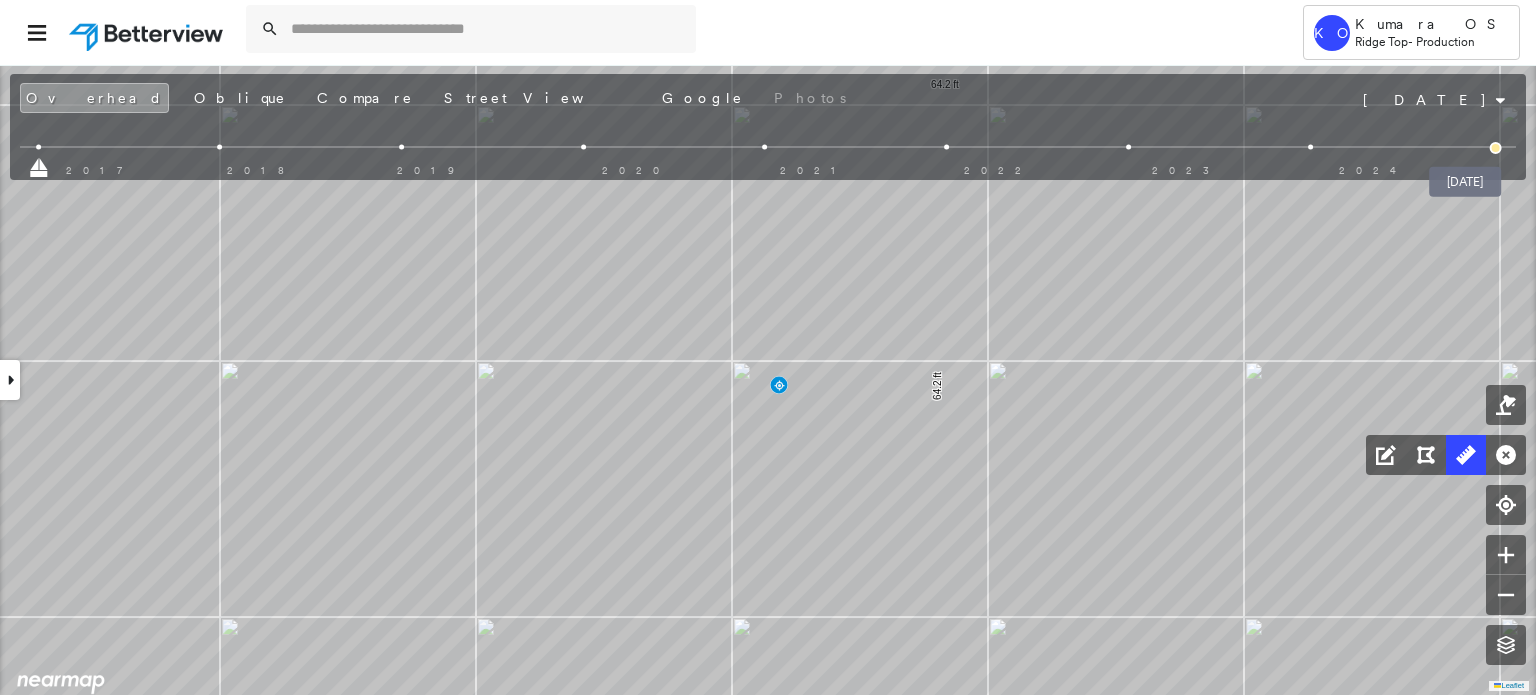 click at bounding box center [1496, 148] 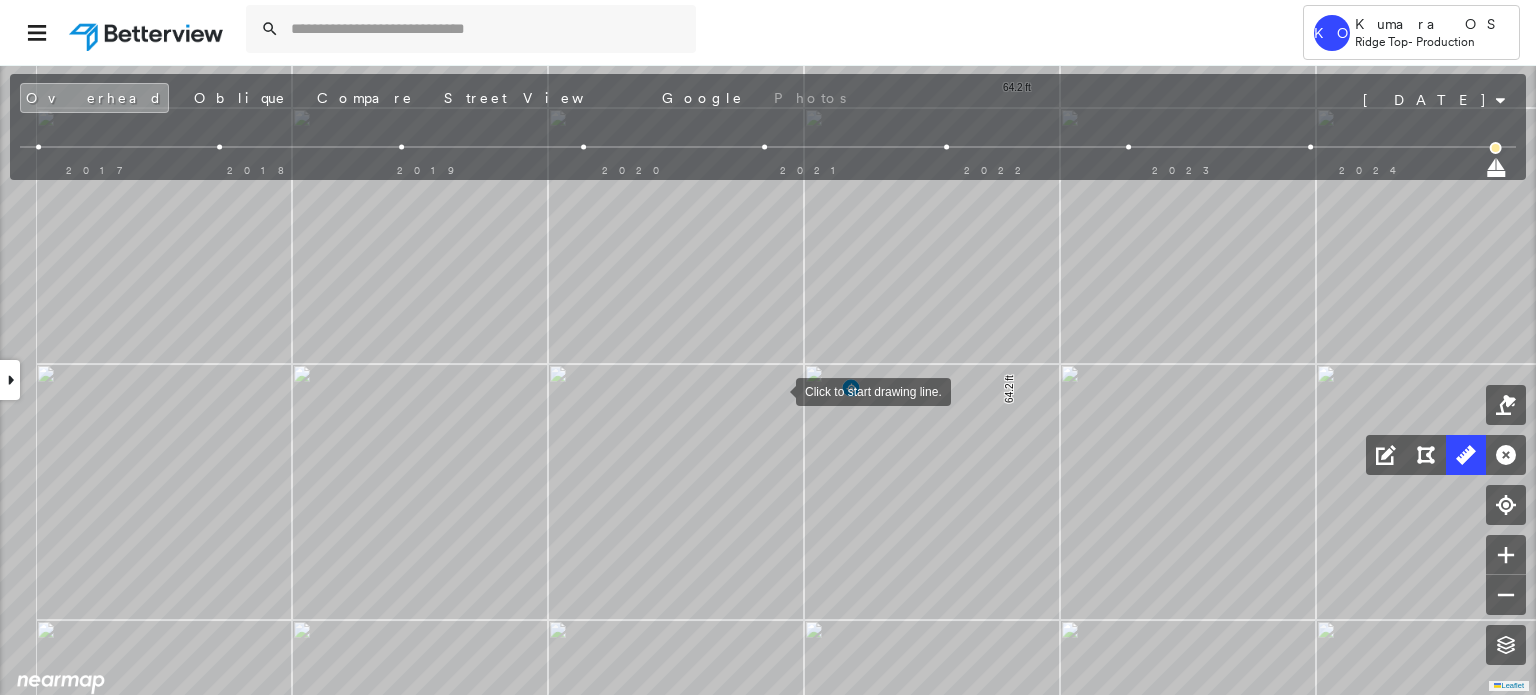 click on "64.2 ft 64.2 ft Click to start drawing line." at bounding box center (436, -16) 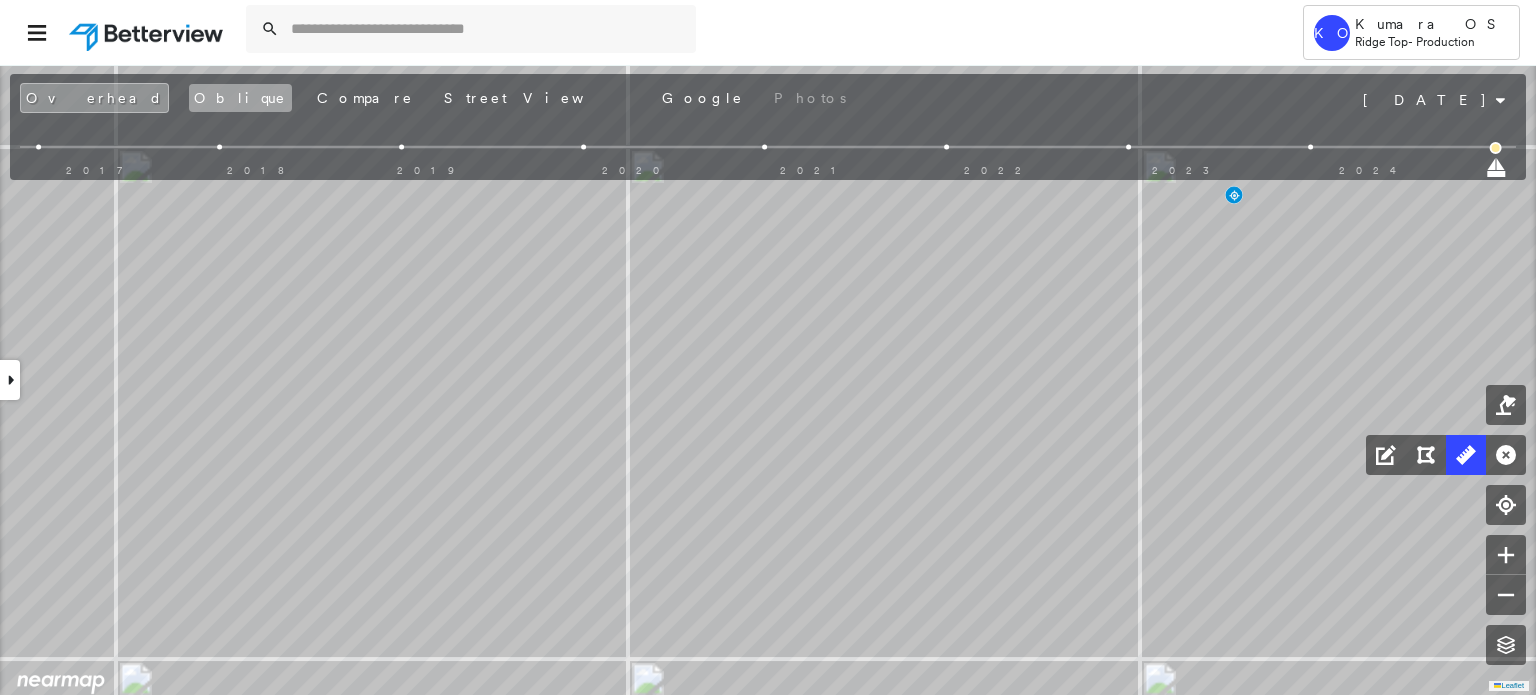 click on "Oblique" at bounding box center [240, 98] 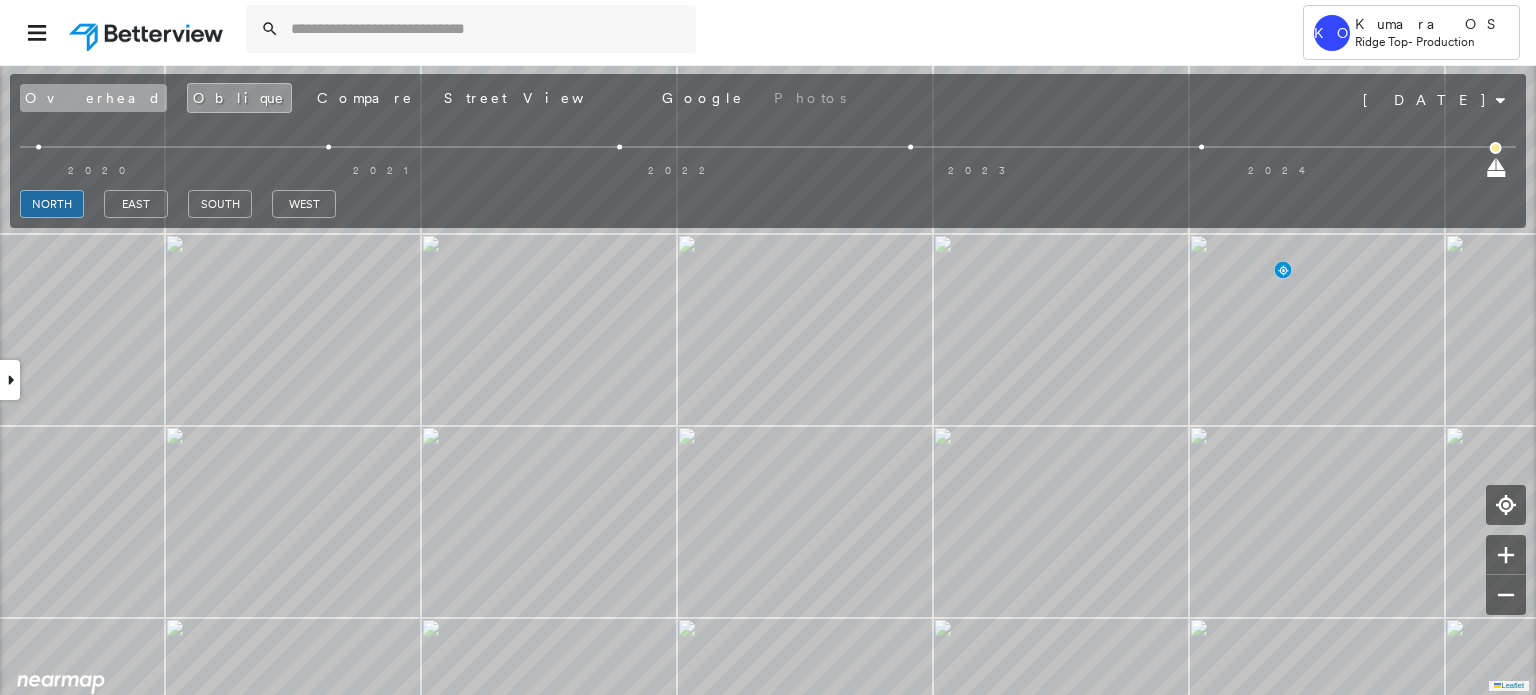 click on "Overhead" at bounding box center [93, 98] 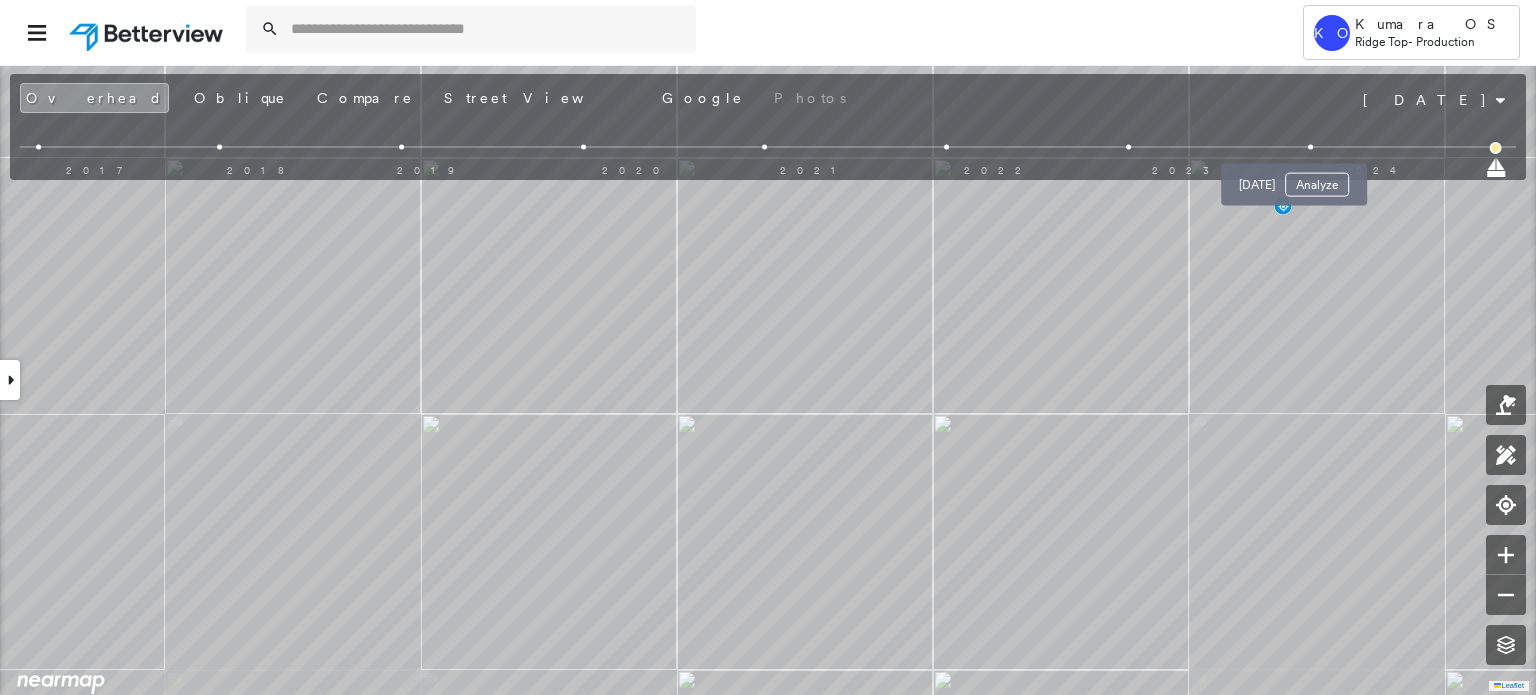 click at bounding box center (1310, 147) 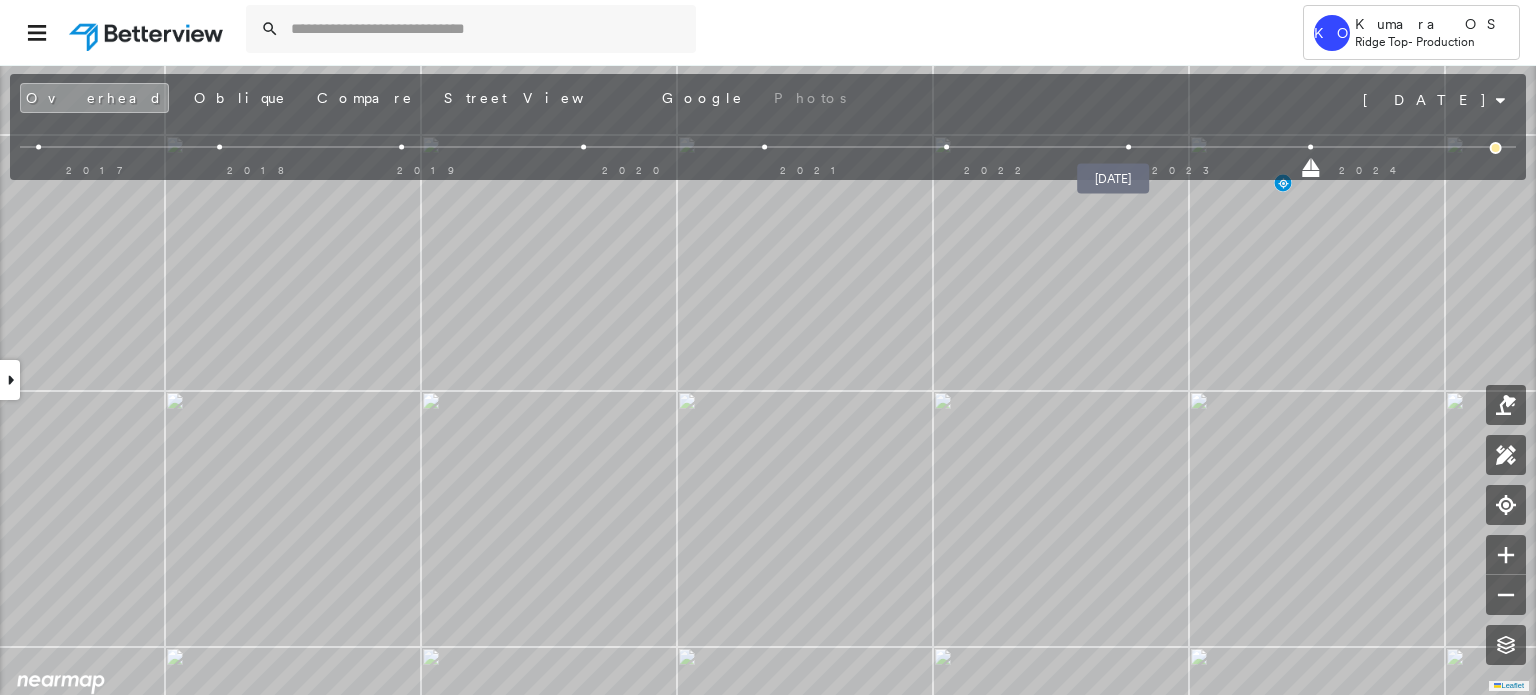 click at bounding box center (1128, 147) 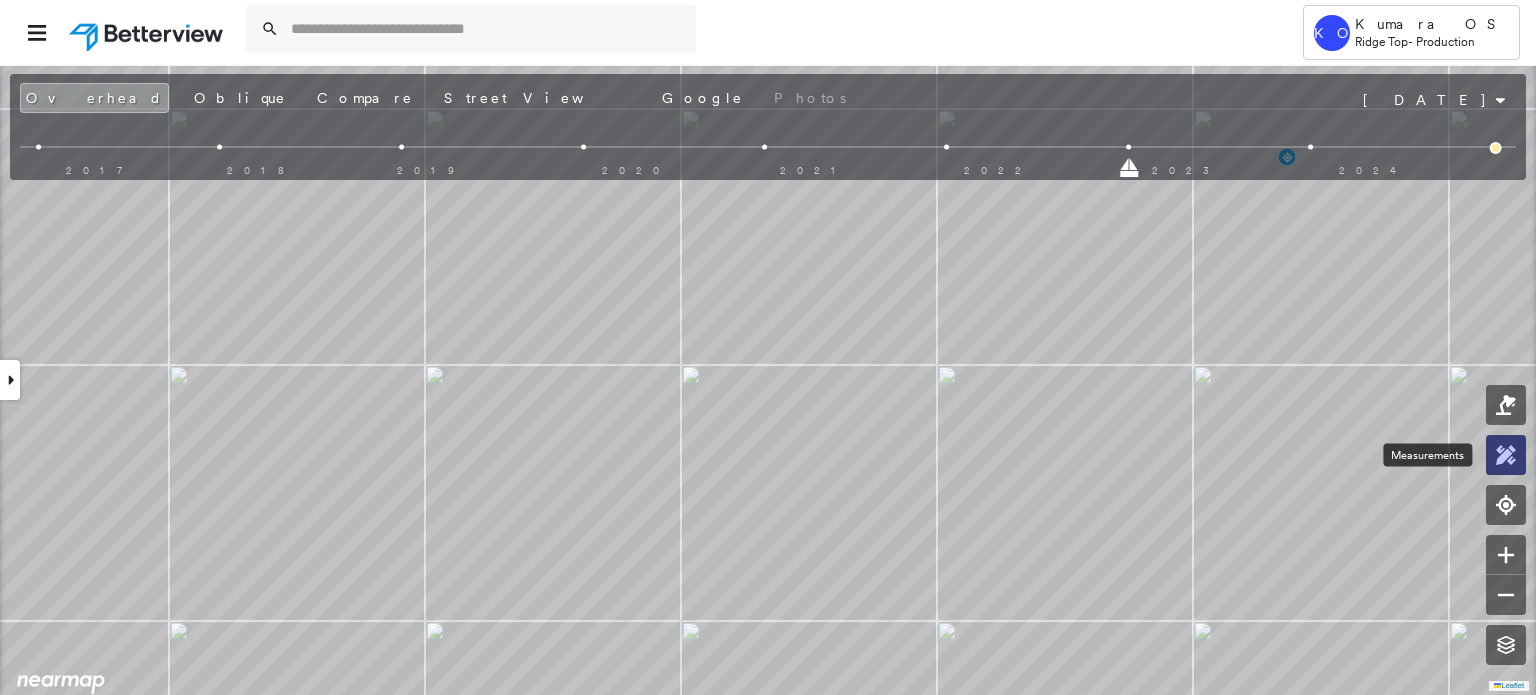 click 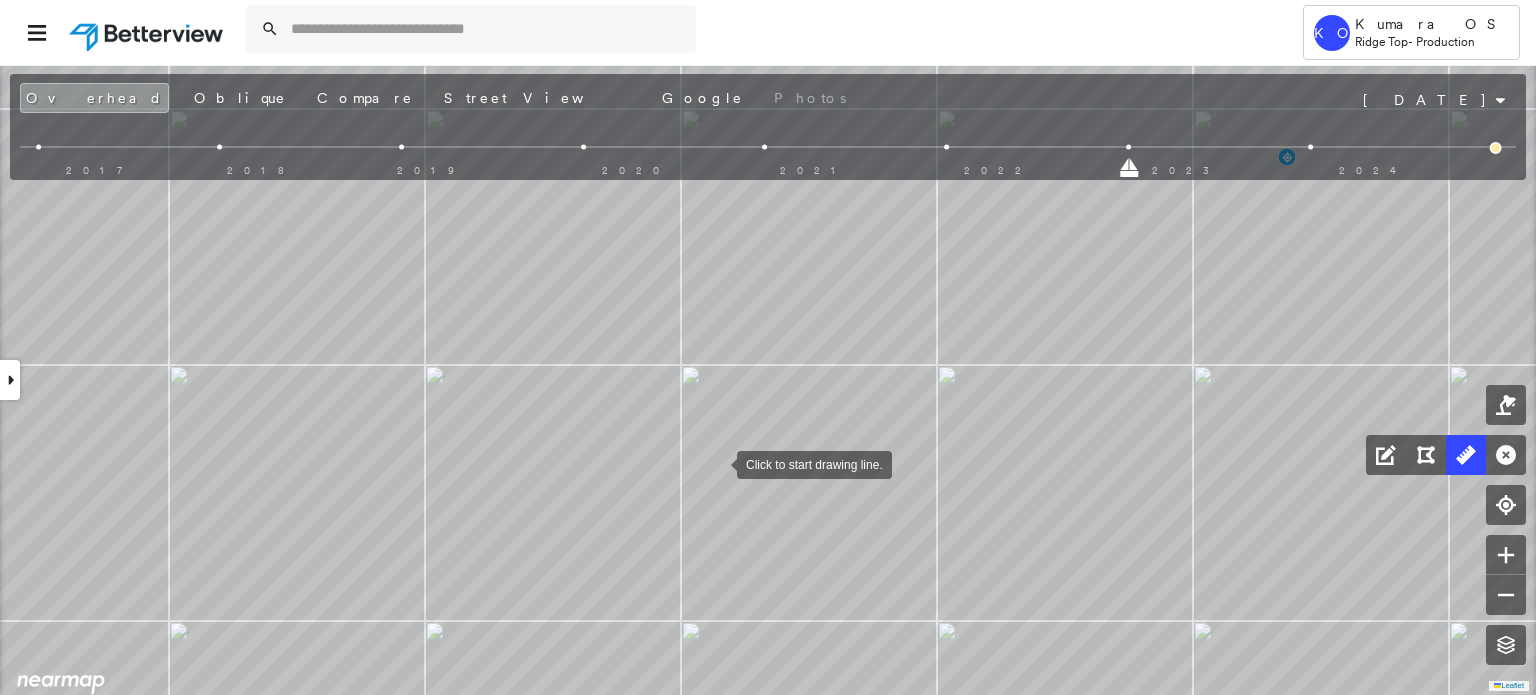 click at bounding box center [717, 463] 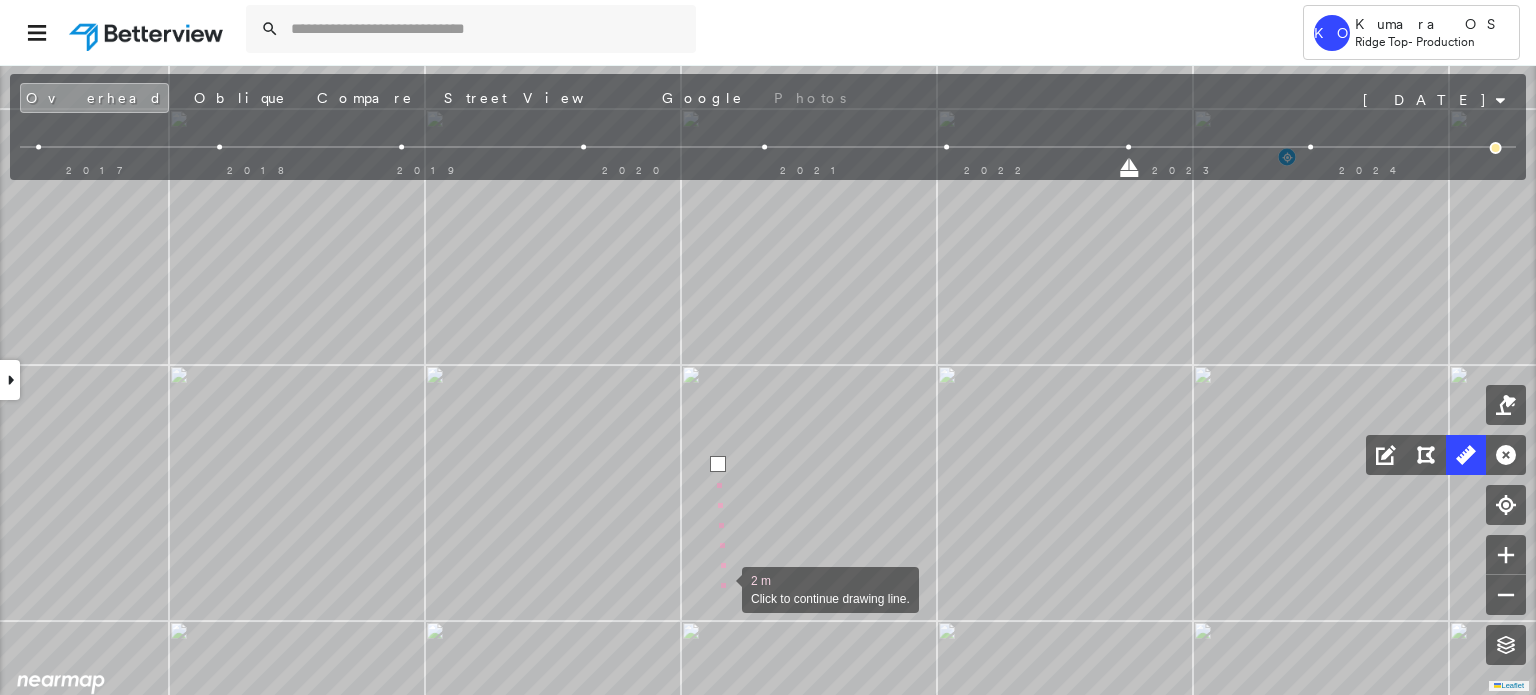 click at bounding box center [722, 588] 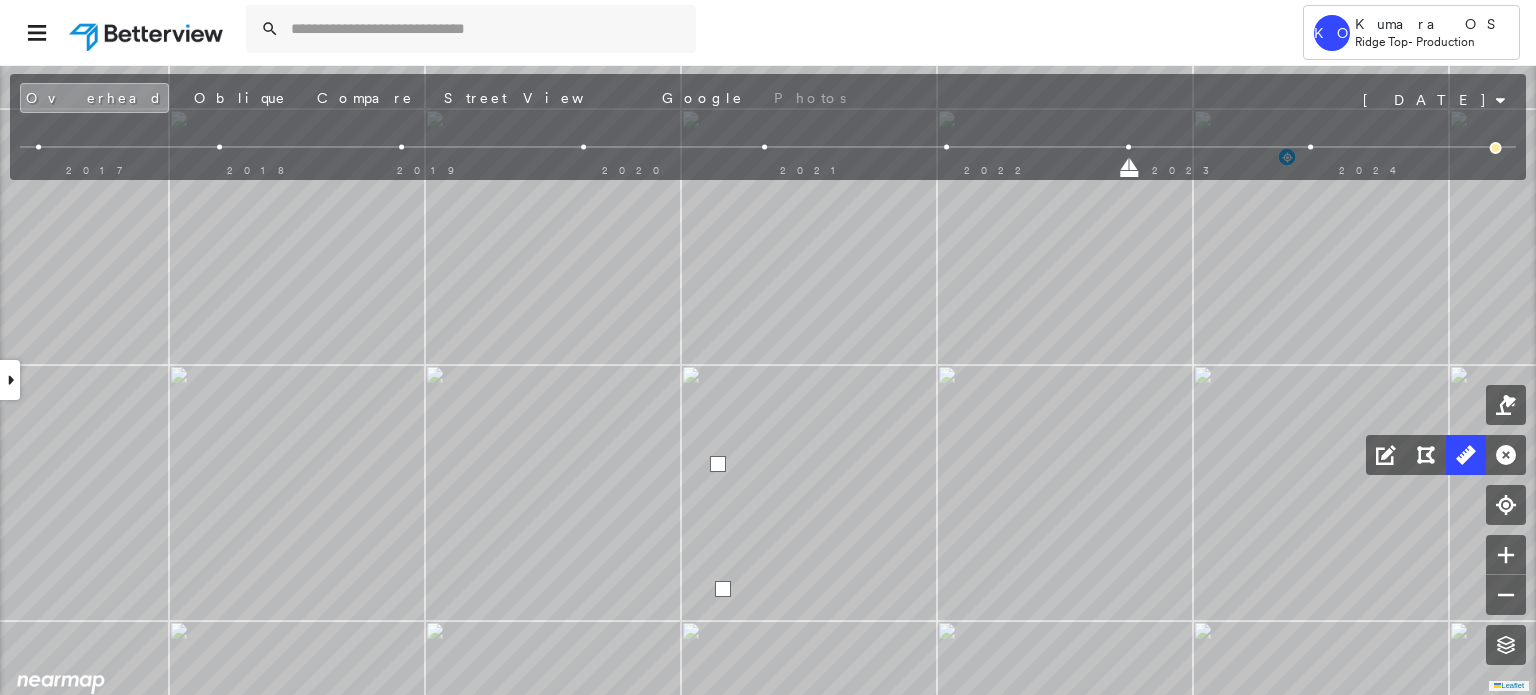 click at bounding box center (723, 589) 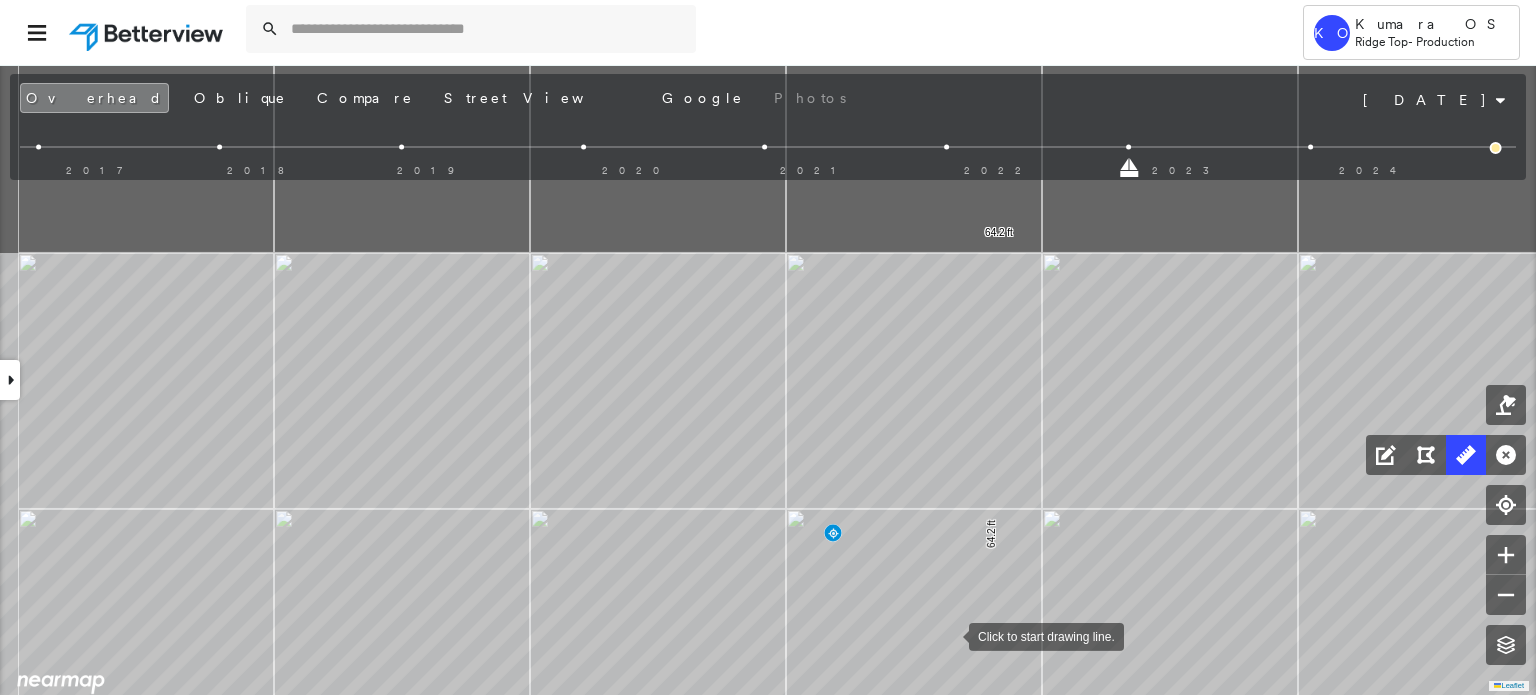 drag, startPoint x: 1071, startPoint y: 394, endPoint x: 932, endPoint y: 450, distance: 149.8566 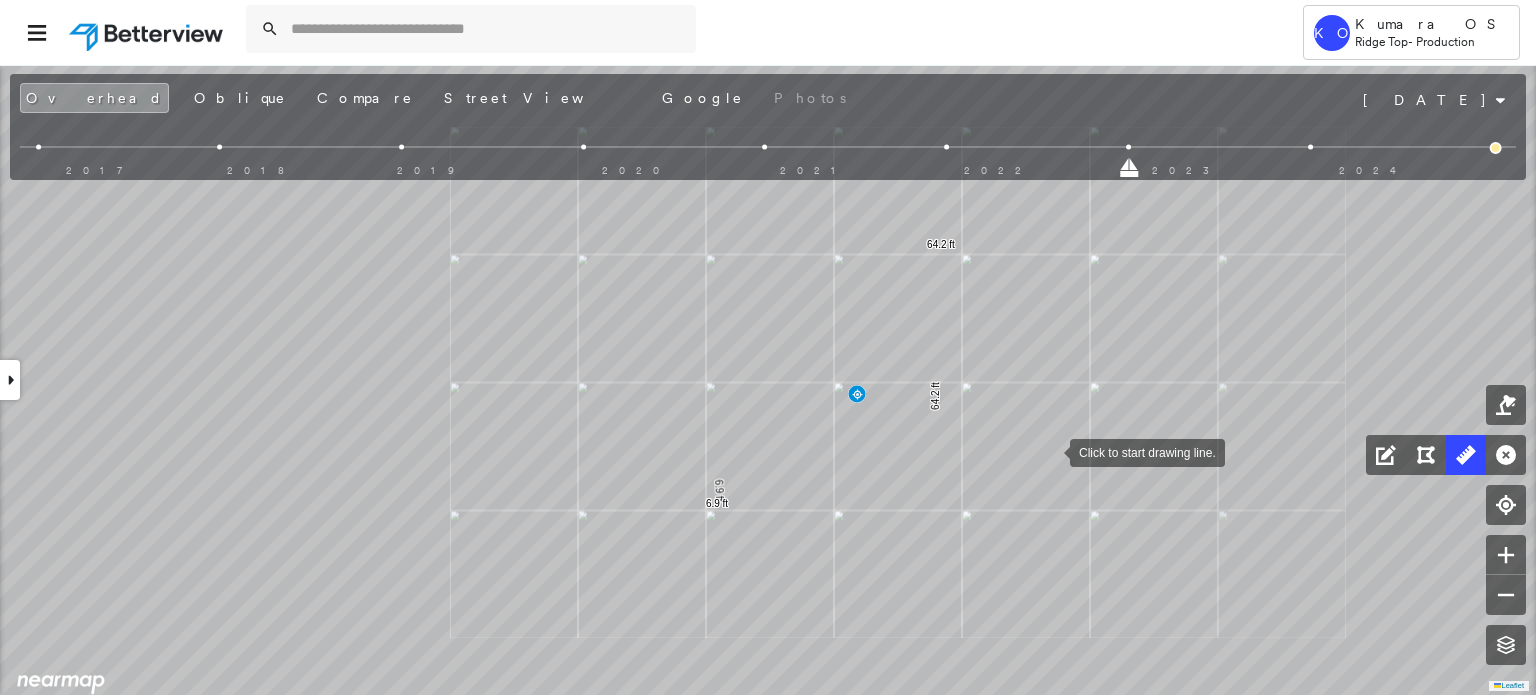click on "64.2 ft 64.2 ft 6.9 ft 6.9 ft Click to start drawing line." at bounding box center [-180, 77] 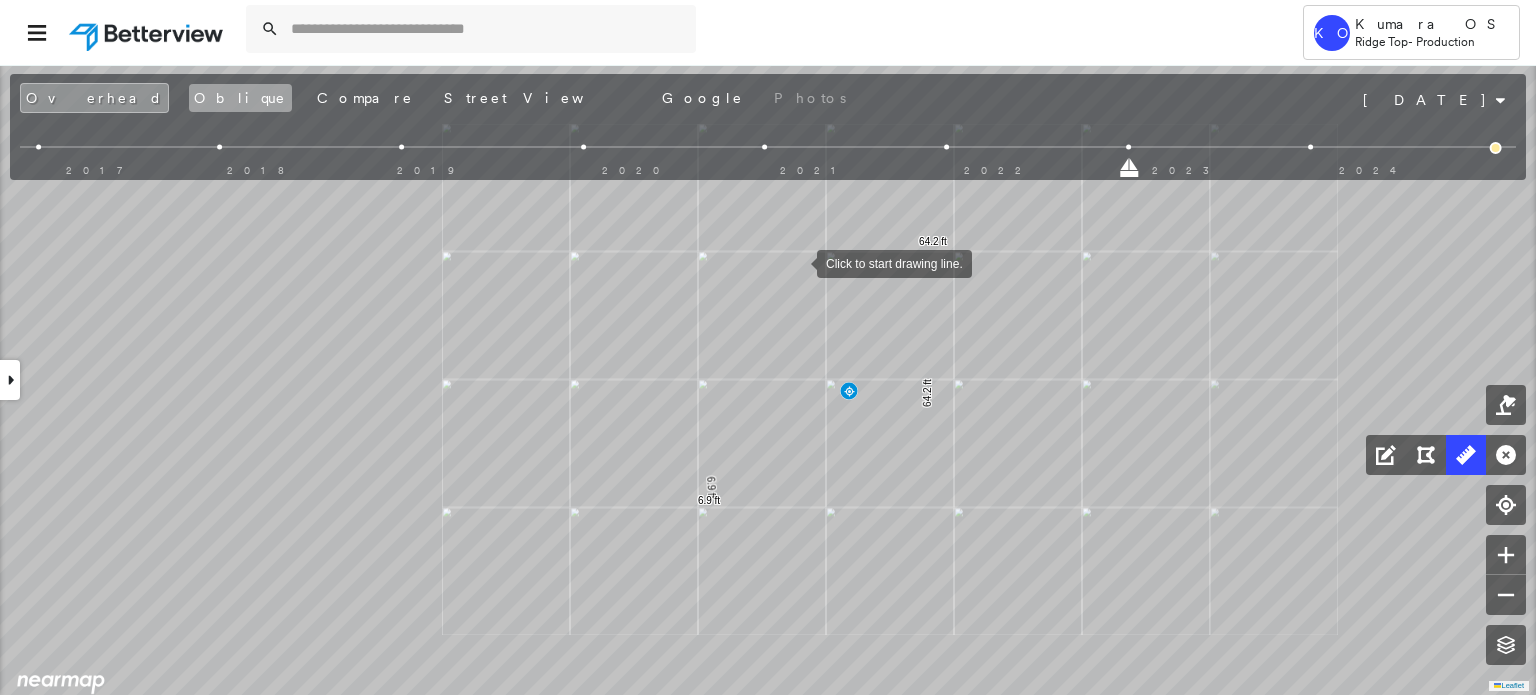 click on "Oblique" at bounding box center (240, 98) 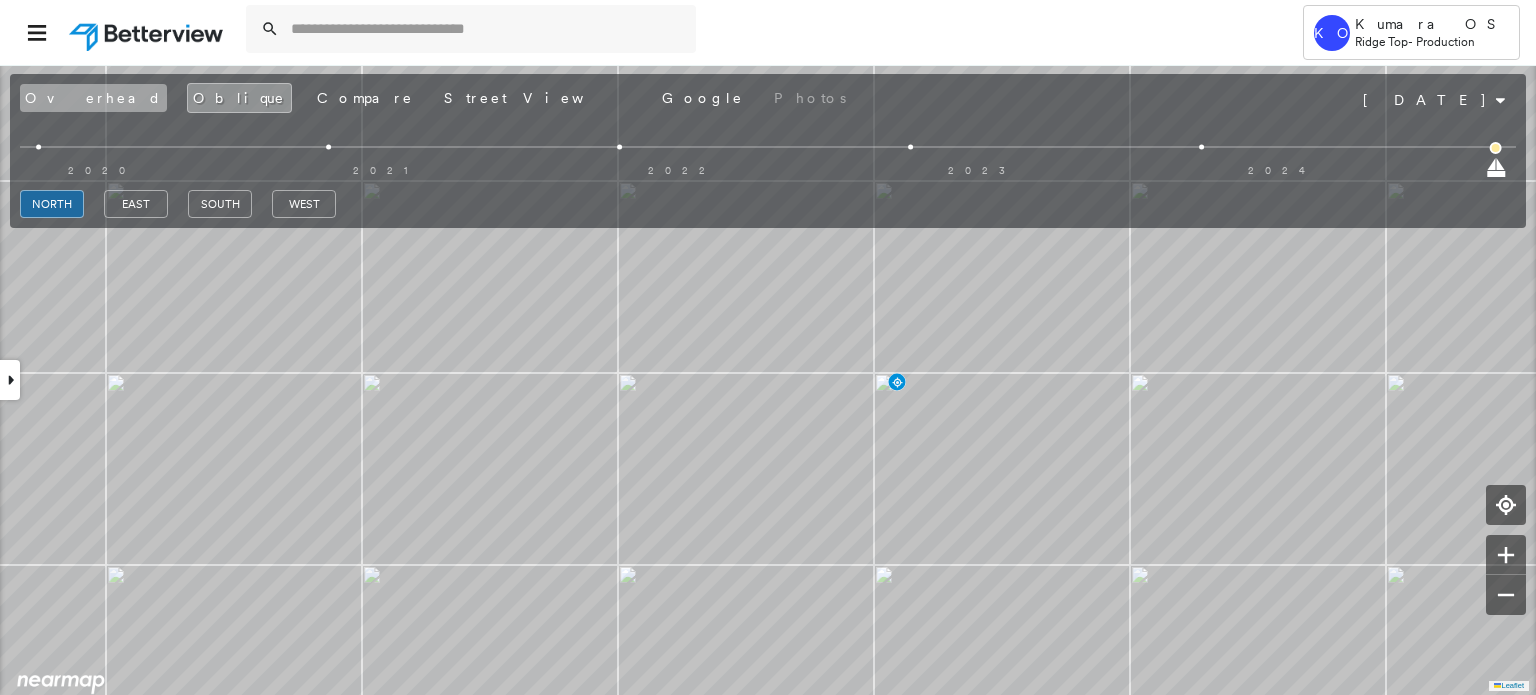 click on "Overhead" at bounding box center [93, 98] 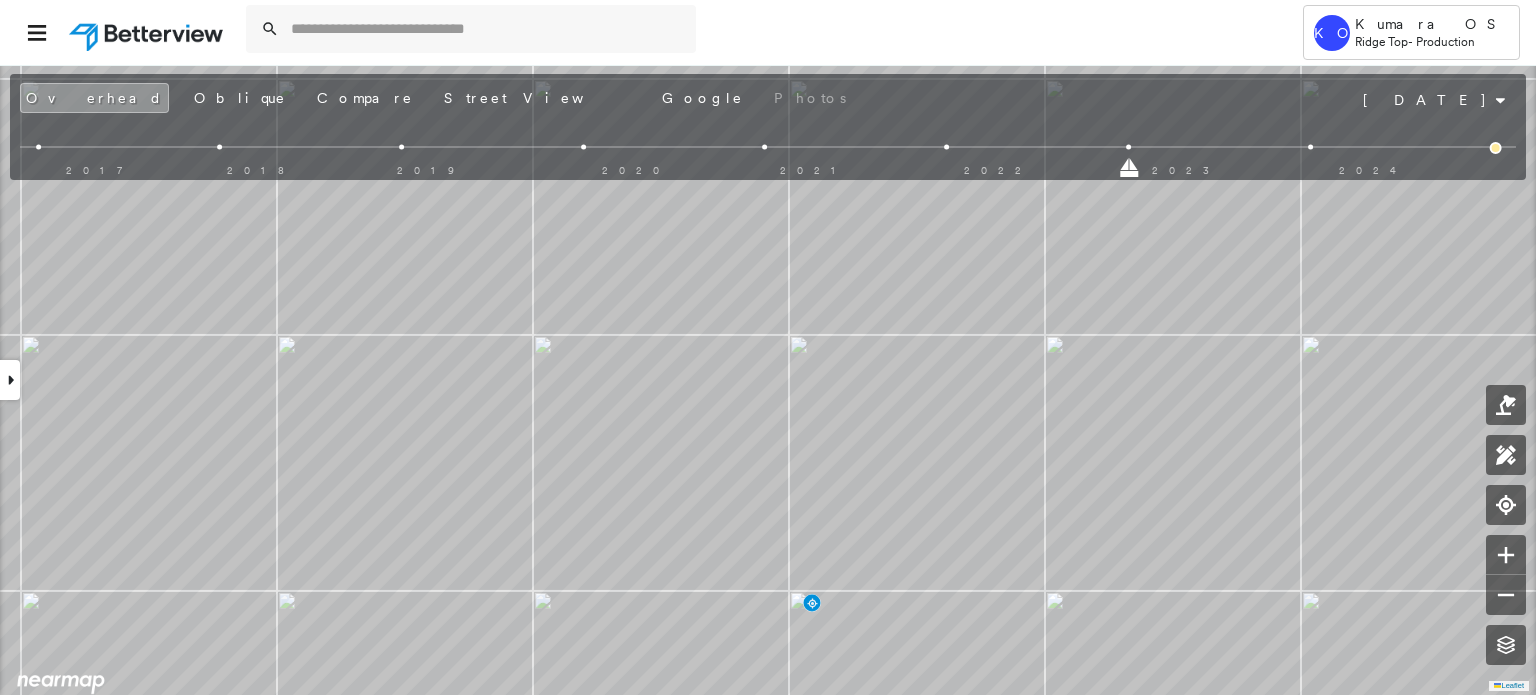click at bounding box center (10, 380) 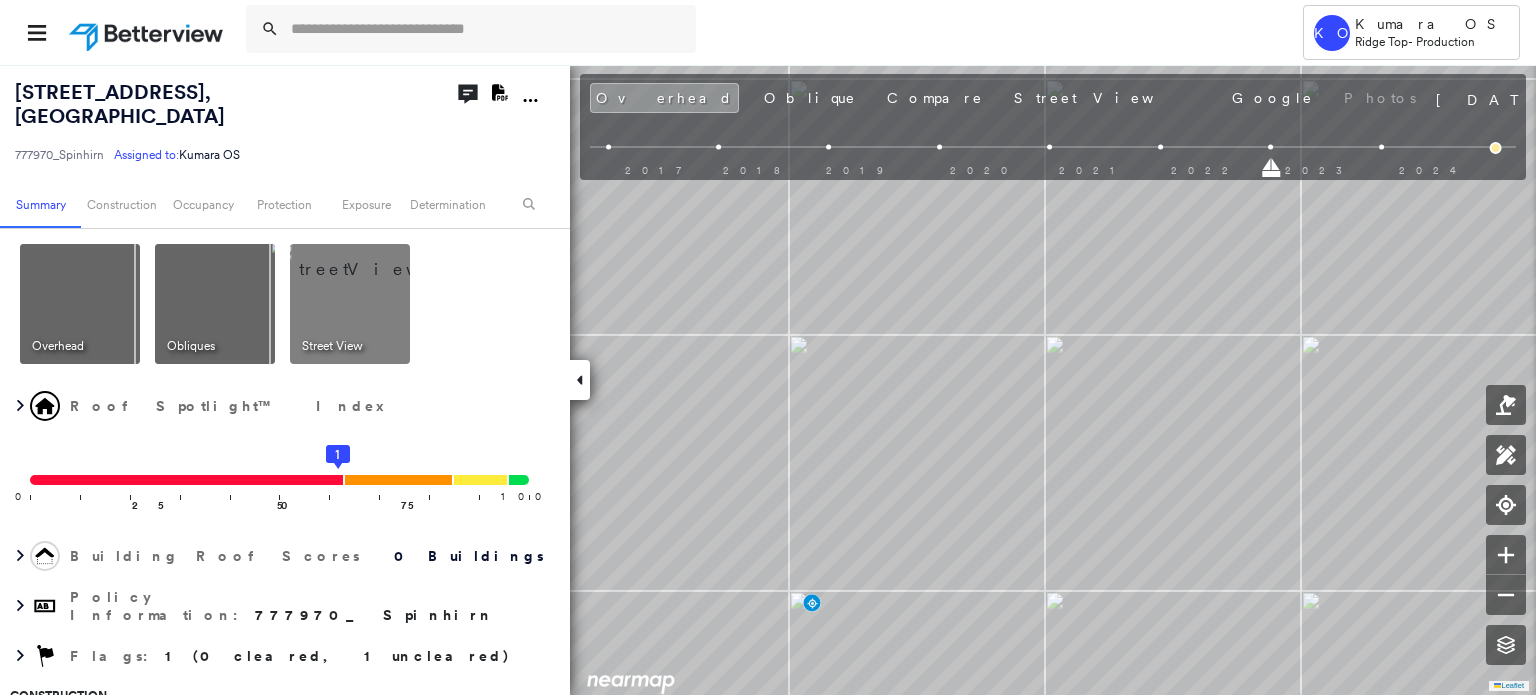 click on "[STREET_ADDRESS]" at bounding box center [120, 104] 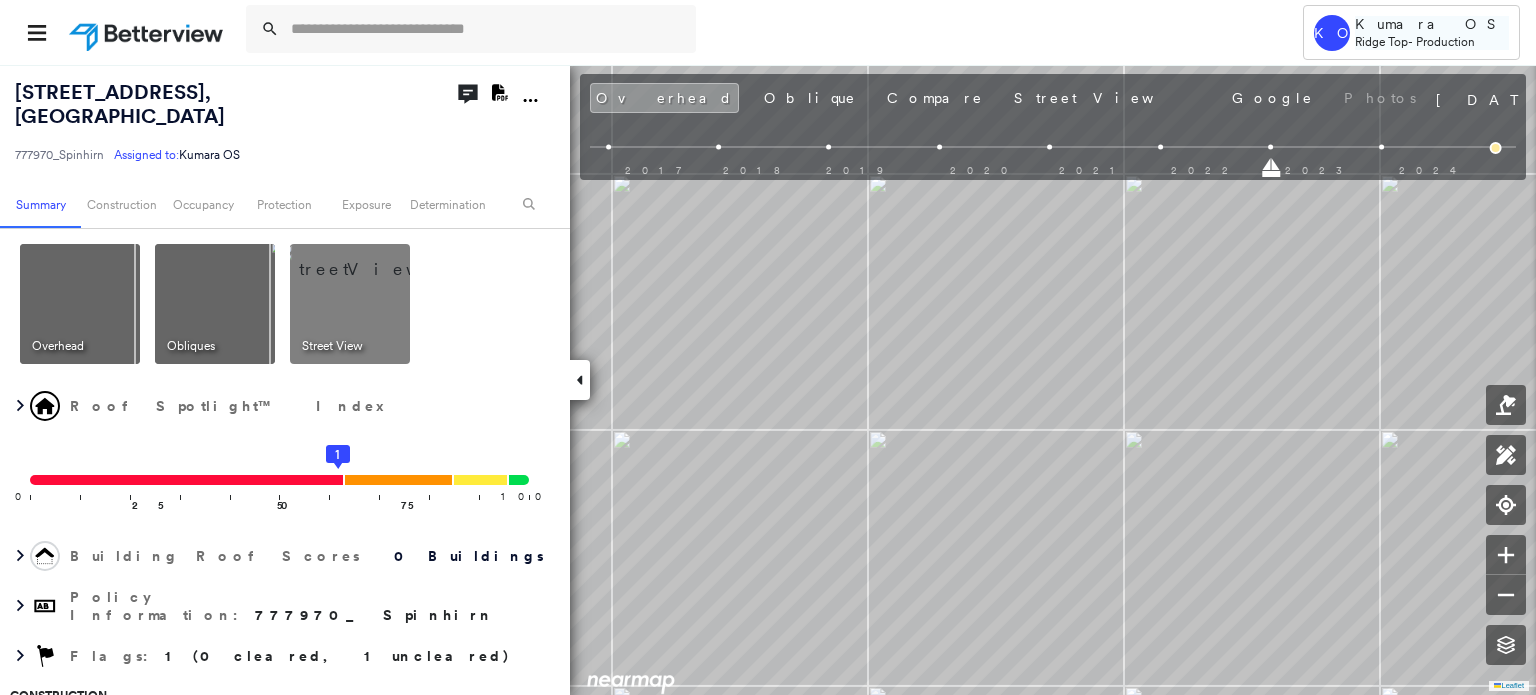 click on "Kumara OS" at bounding box center (1432, 24) 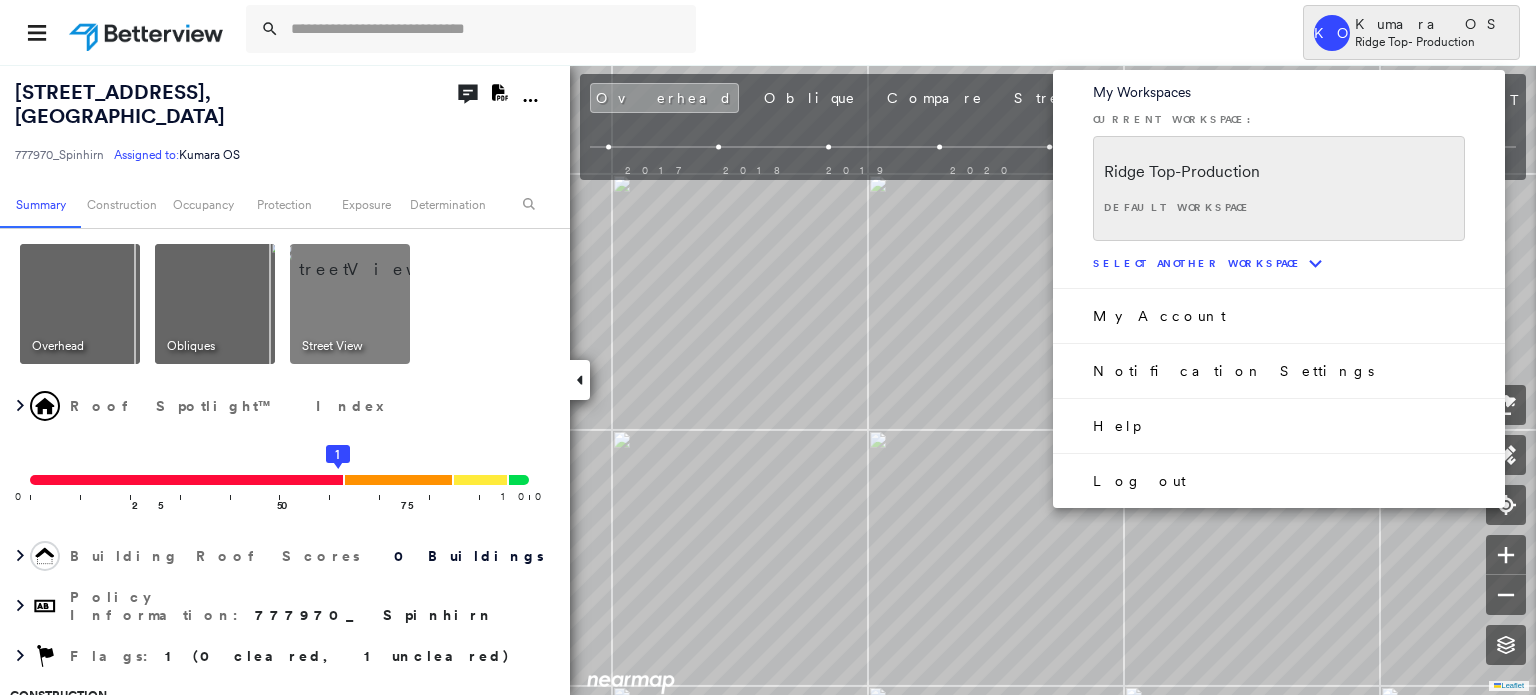 click on "Log out" at bounding box center (1279, 480) 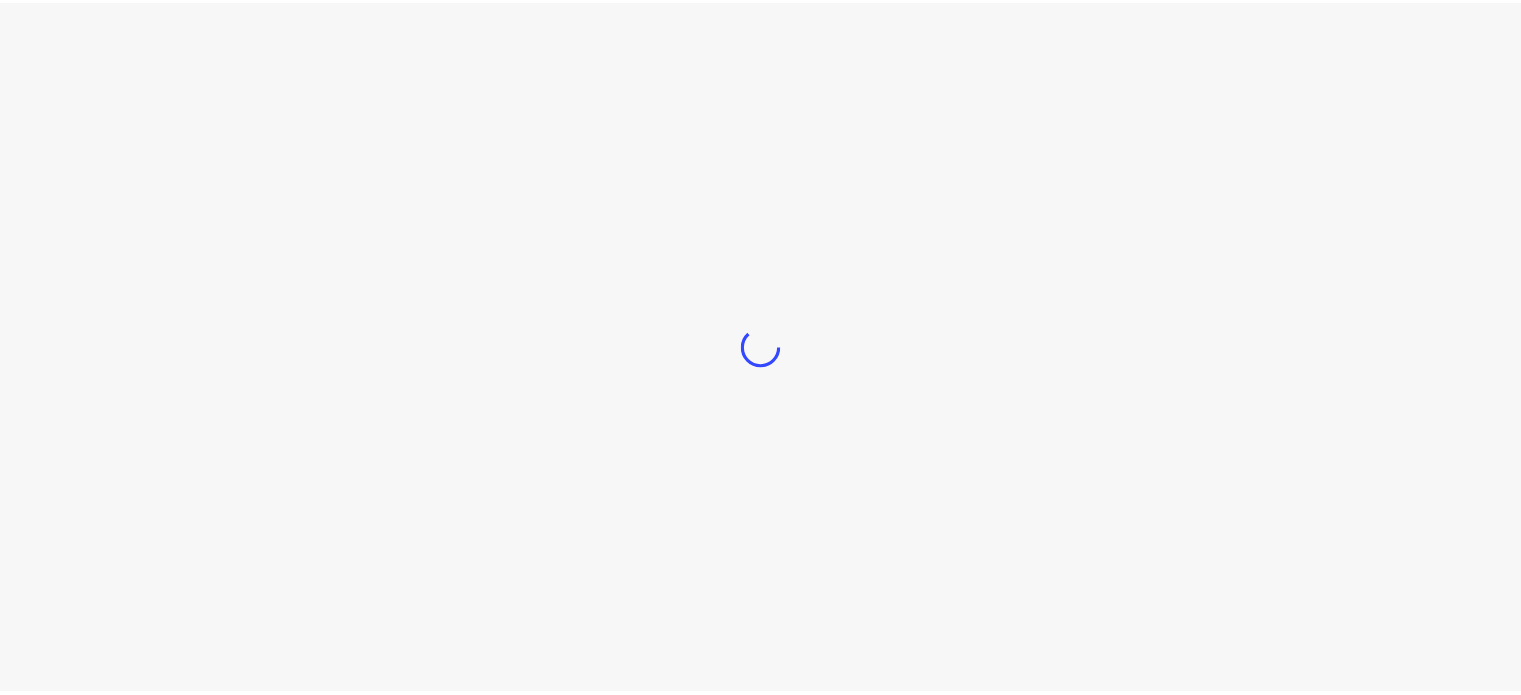 scroll, scrollTop: 0, scrollLeft: 0, axis: both 